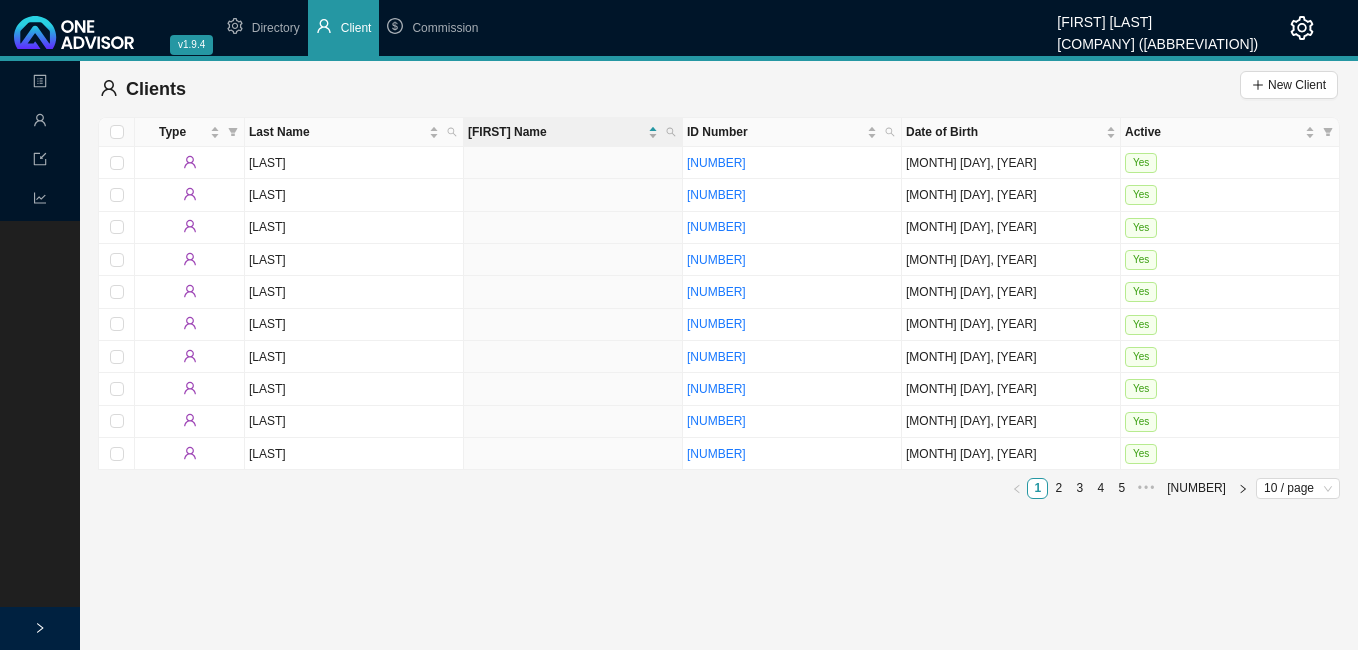 scroll, scrollTop: 0, scrollLeft: 0, axis: both 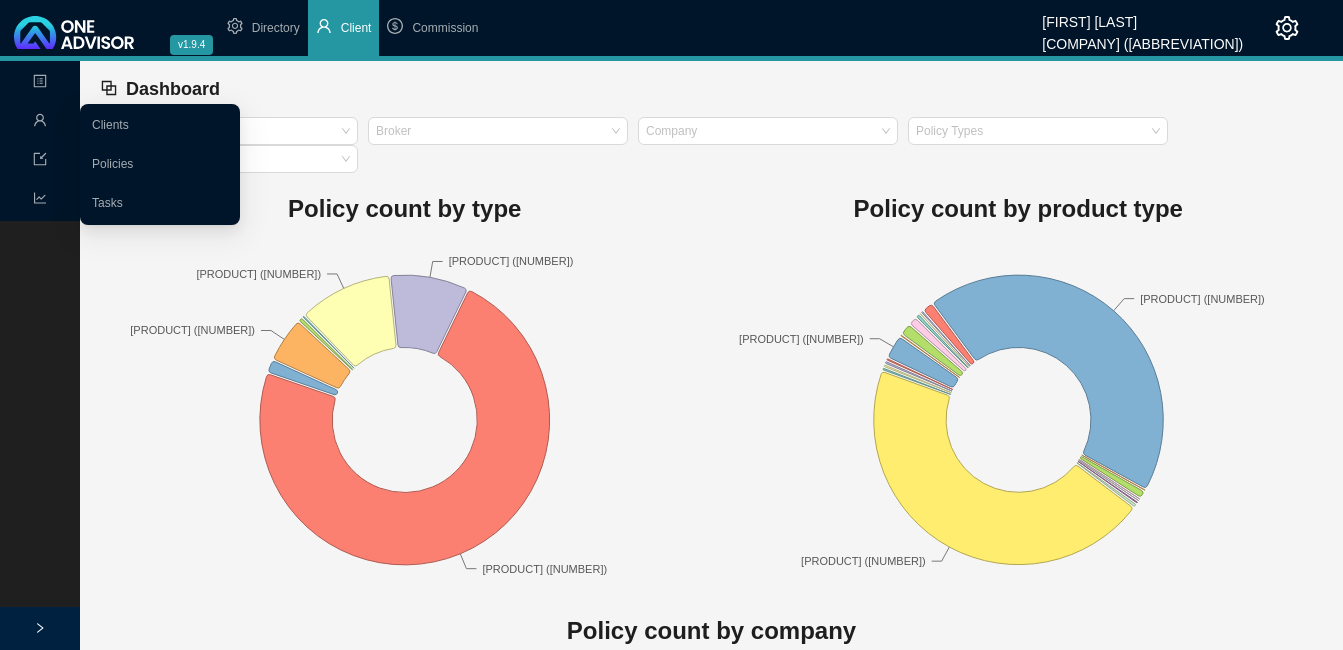 click at bounding box center (40, 120) 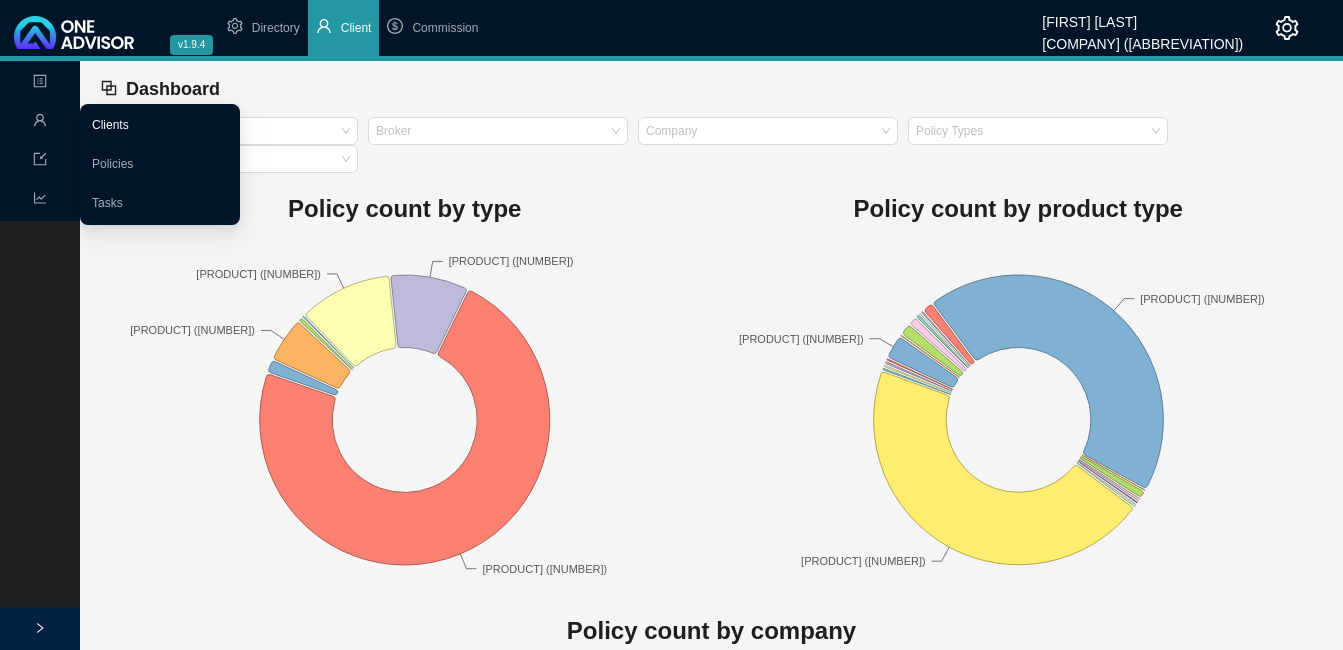 click on "Clients" at bounding box center (110, 125) 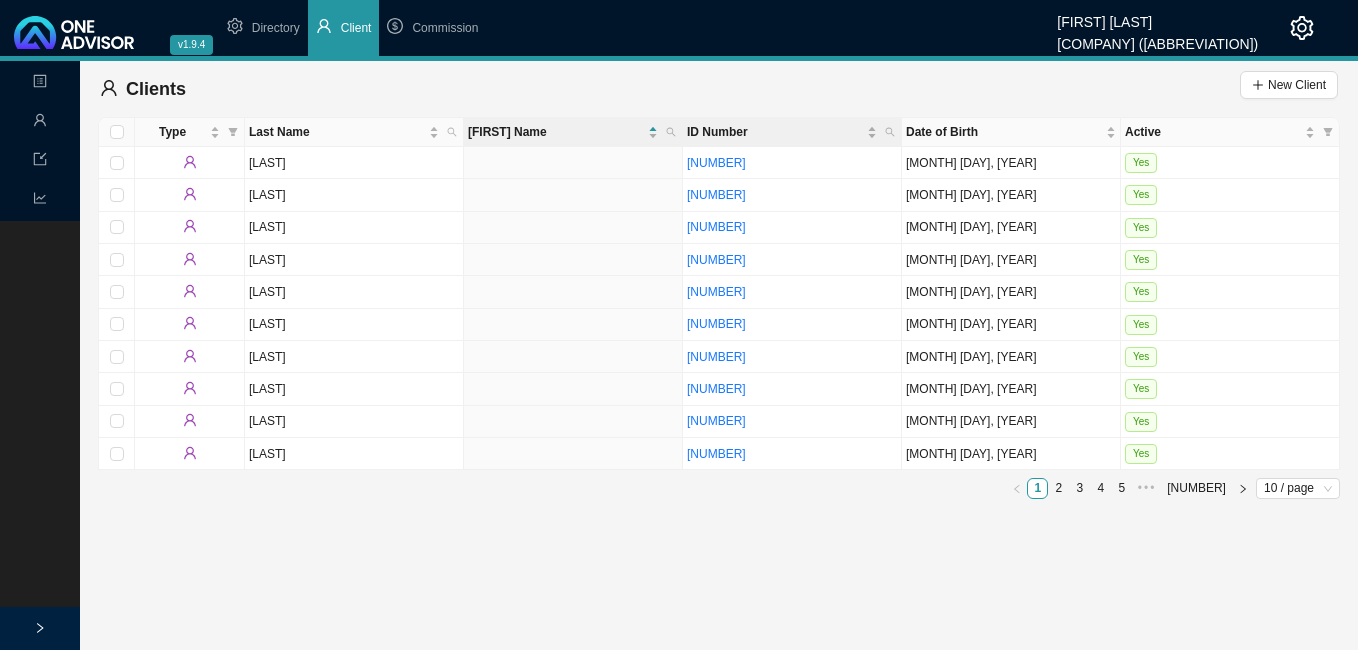 click on "ID Number" at bounding box center (792, 132) 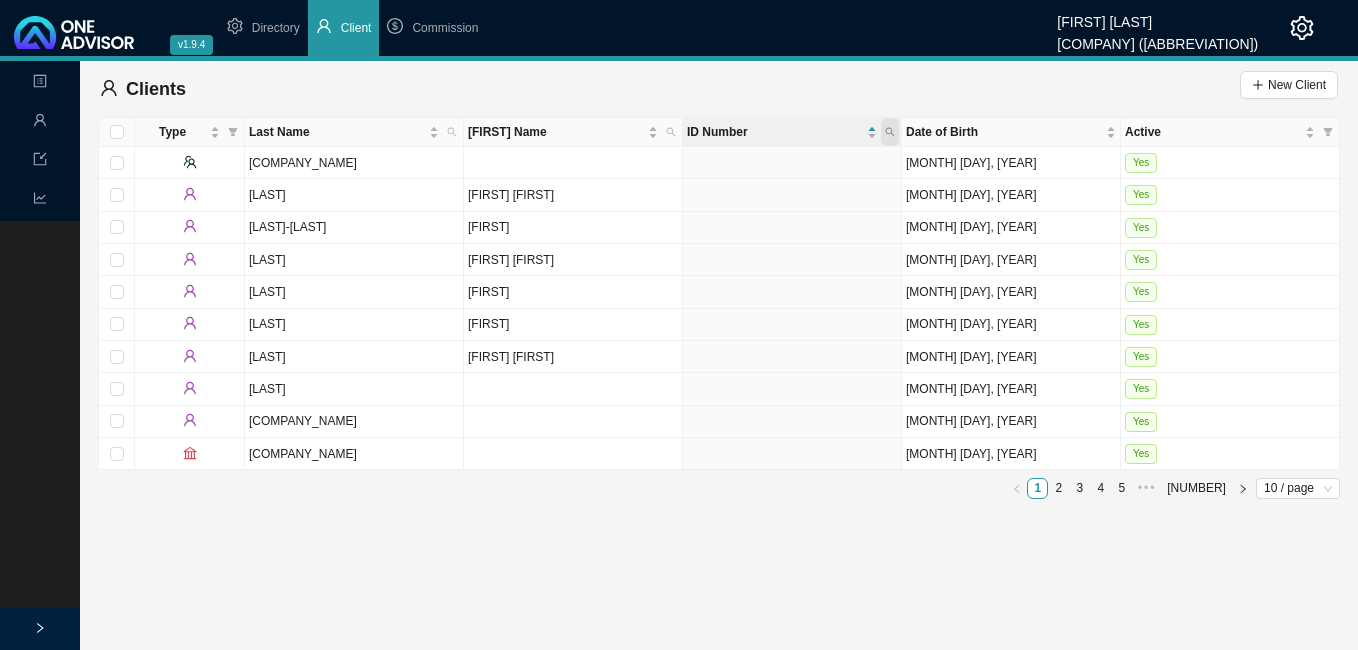 click at bounding box center [890, 132] 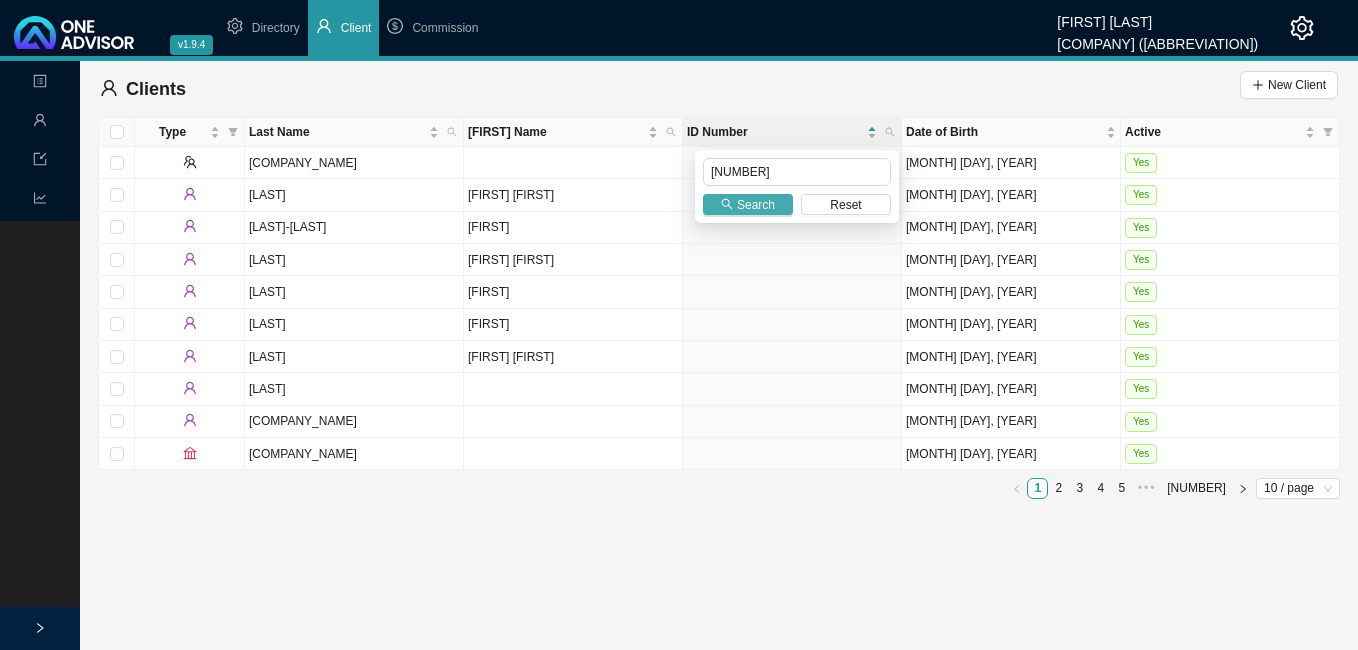 type on "[NUMBER]" 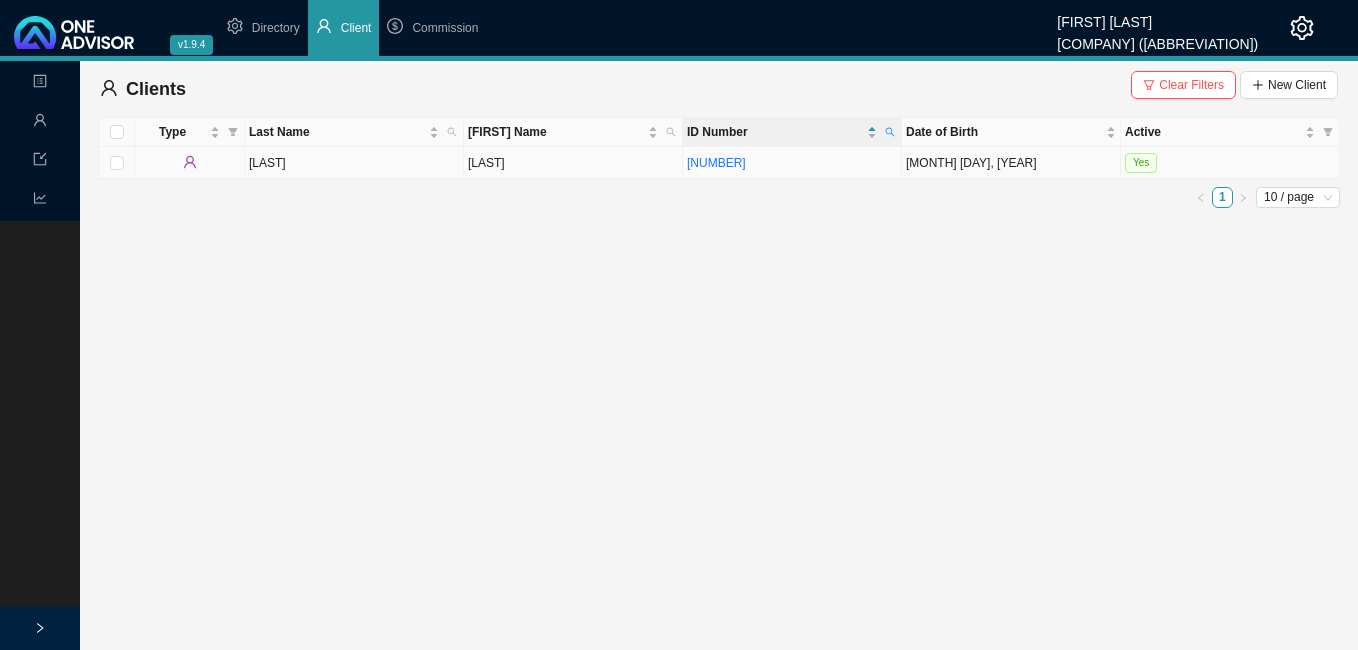 click on "[LAST]" at bounding box center [573, 163] 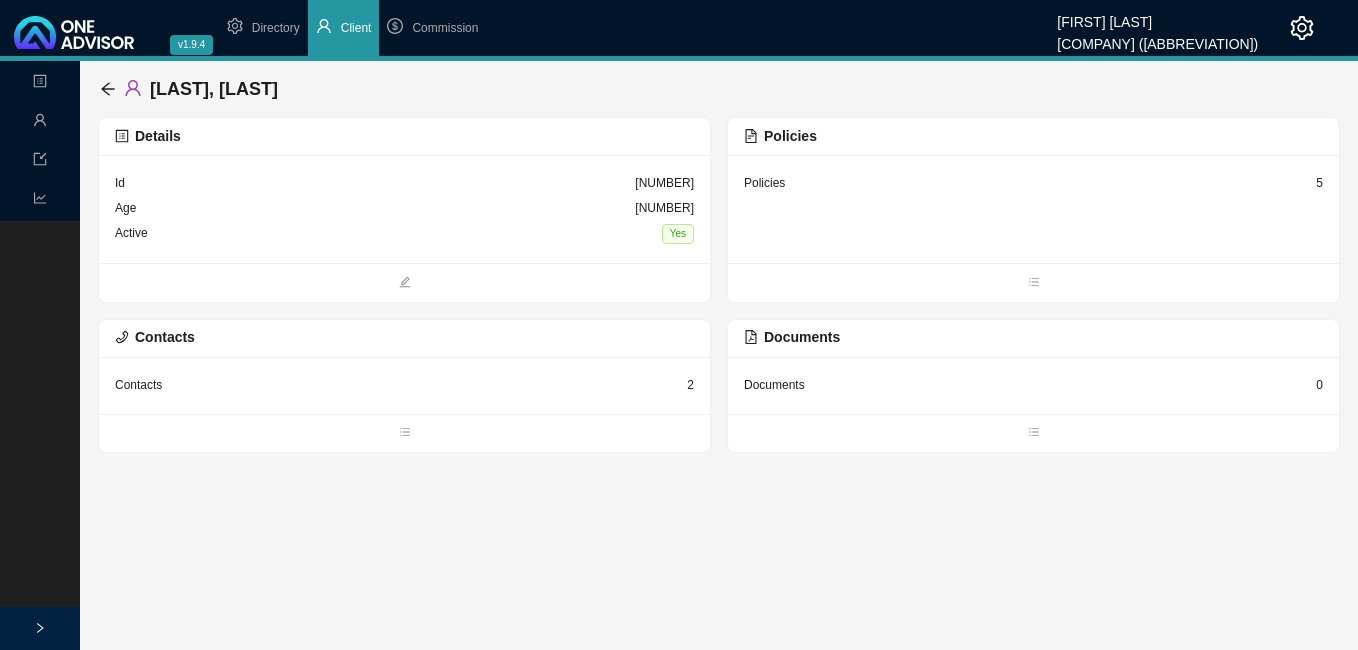 click on "5" at bounding box center (664, 183) 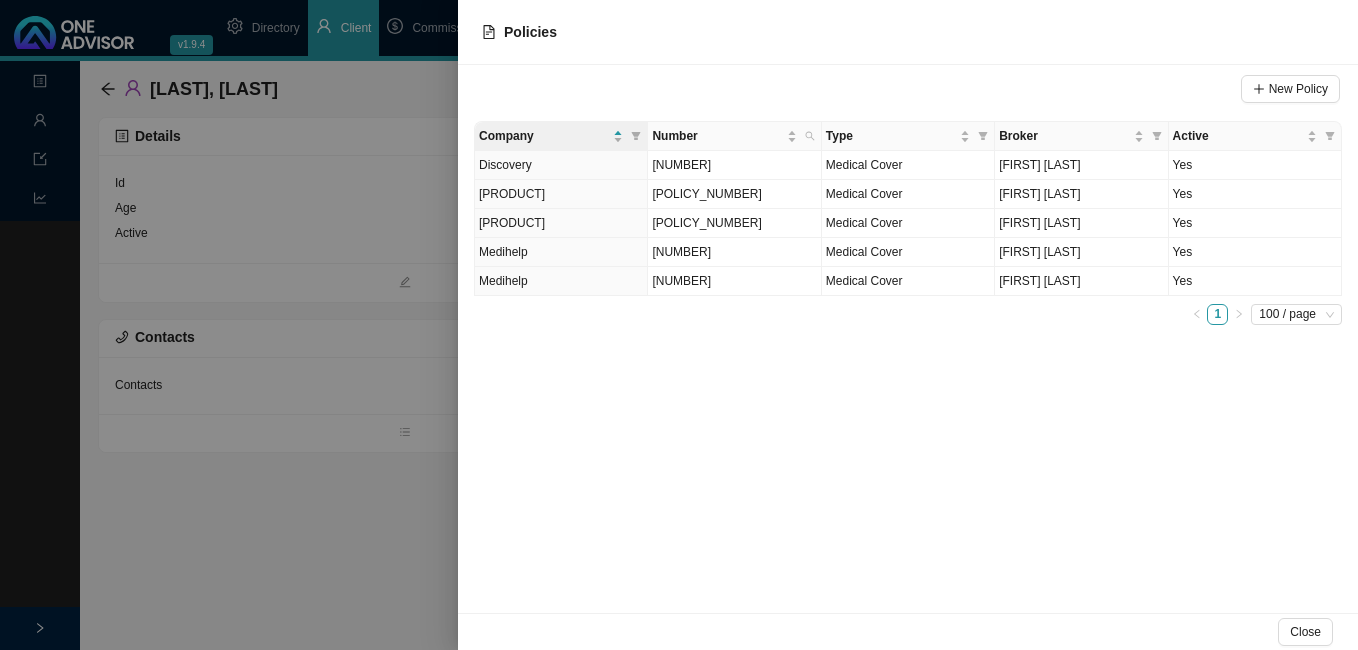 click at bounding box center (679, 325) 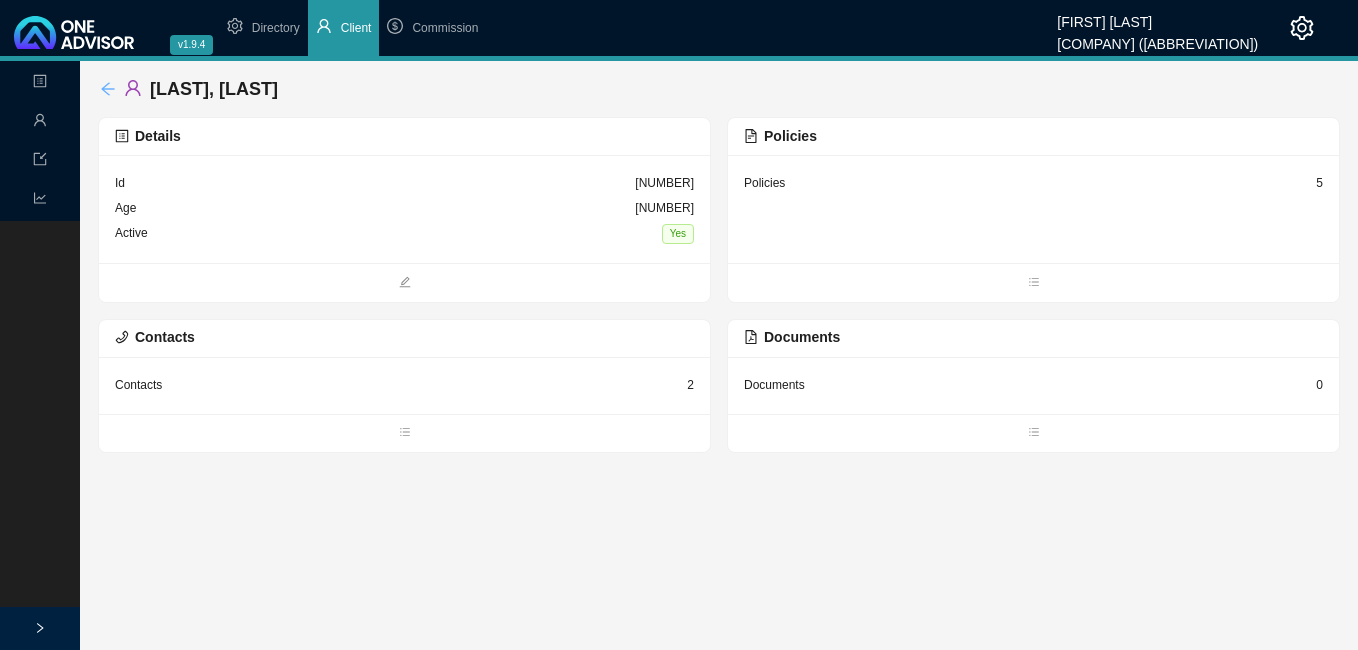 click at bounding box center (108, 89) 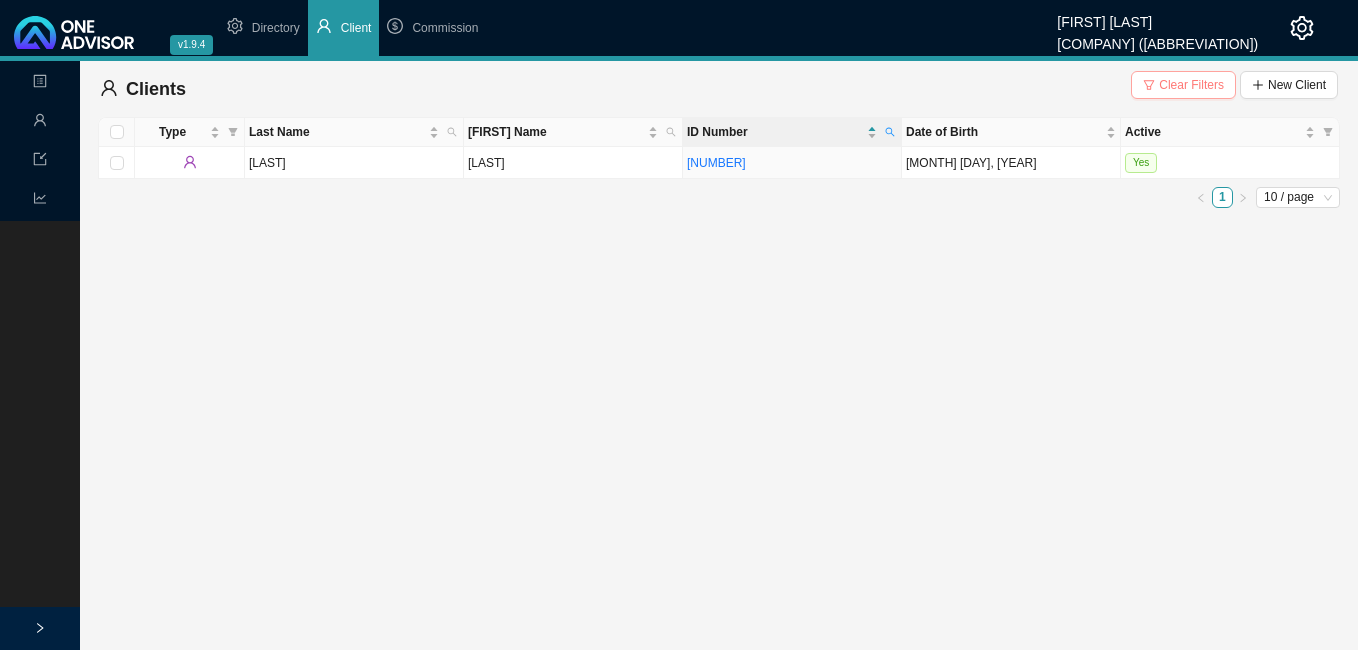 click on "Clear Filters" at bounding box center [1191, 85] 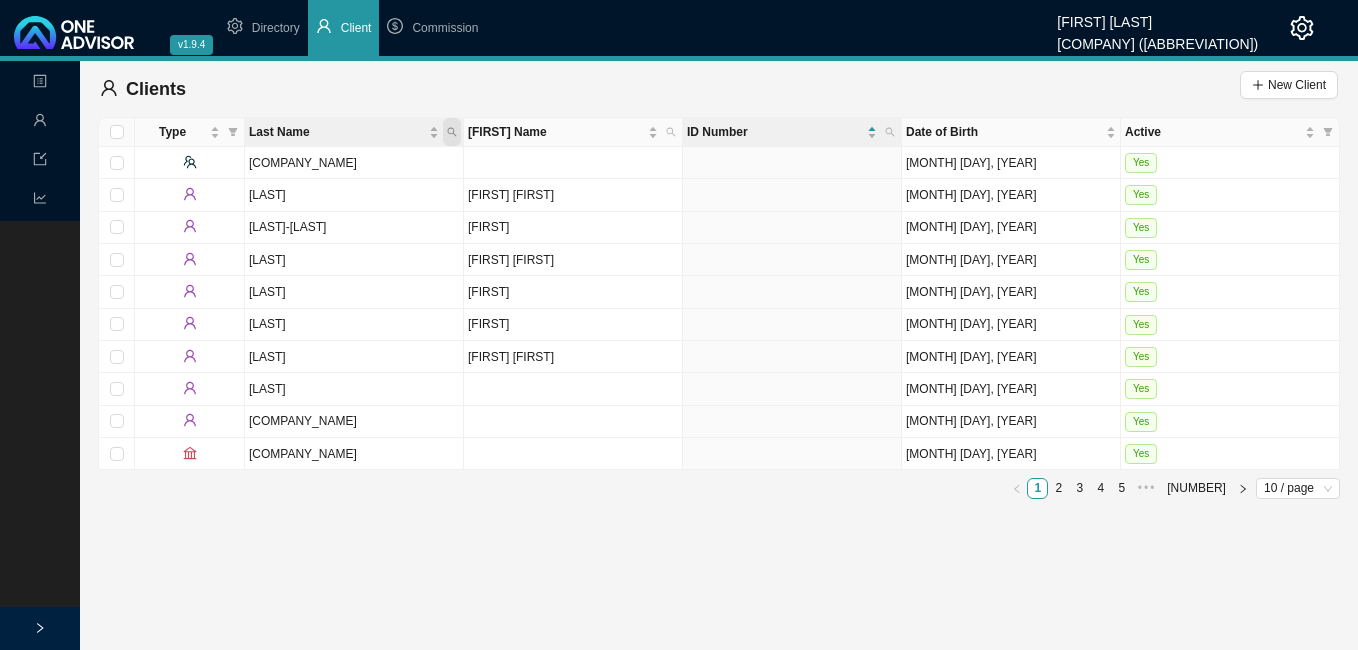 click at bounding box center (452, 132) 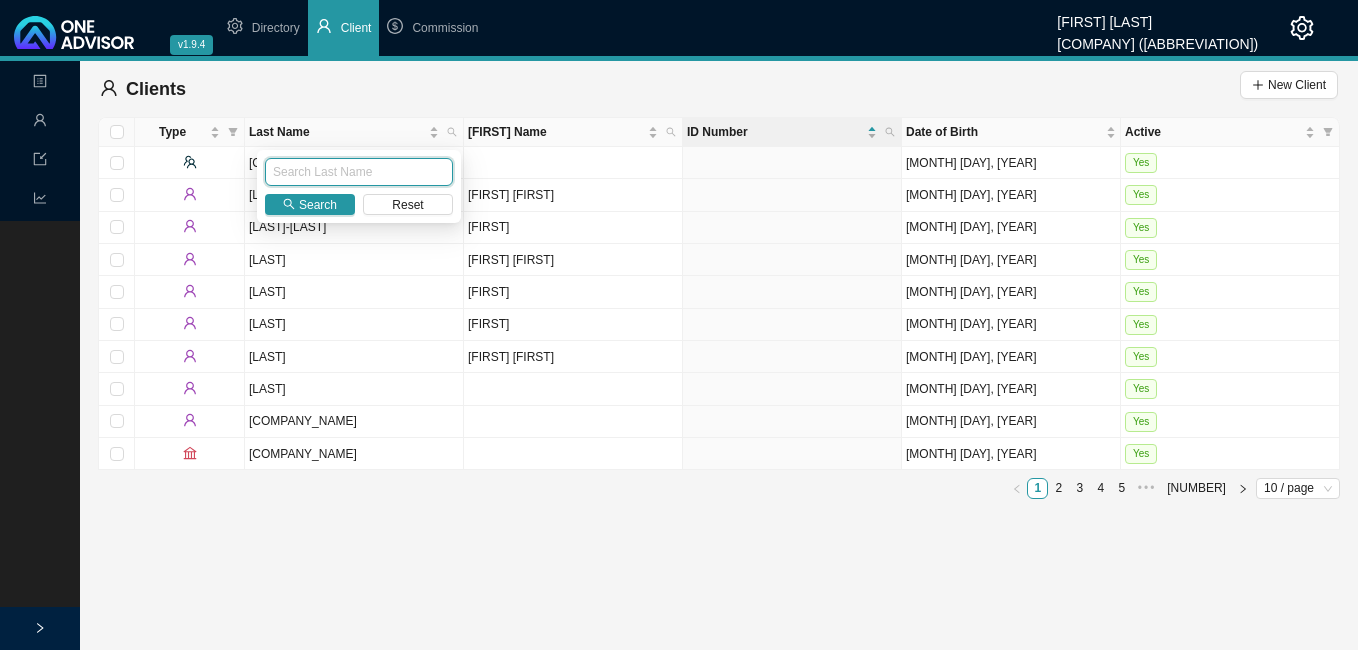 click at bounding box center [359, 172] 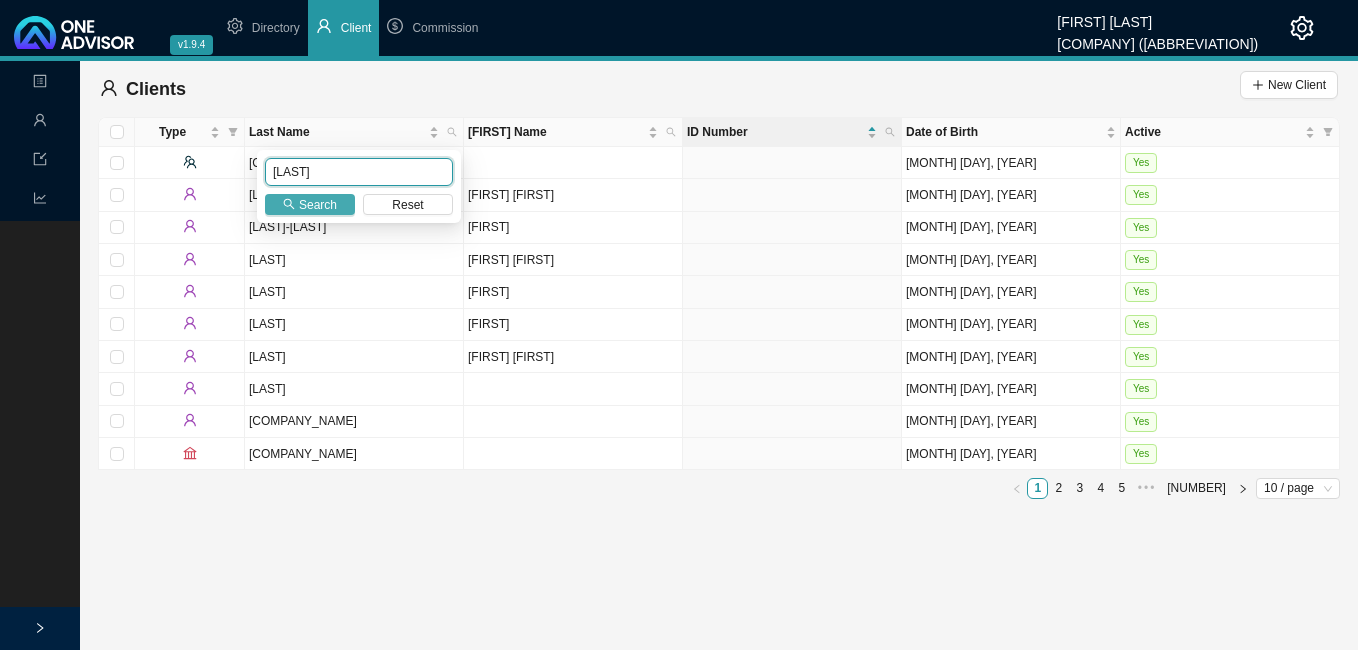 type on "[LAST]" 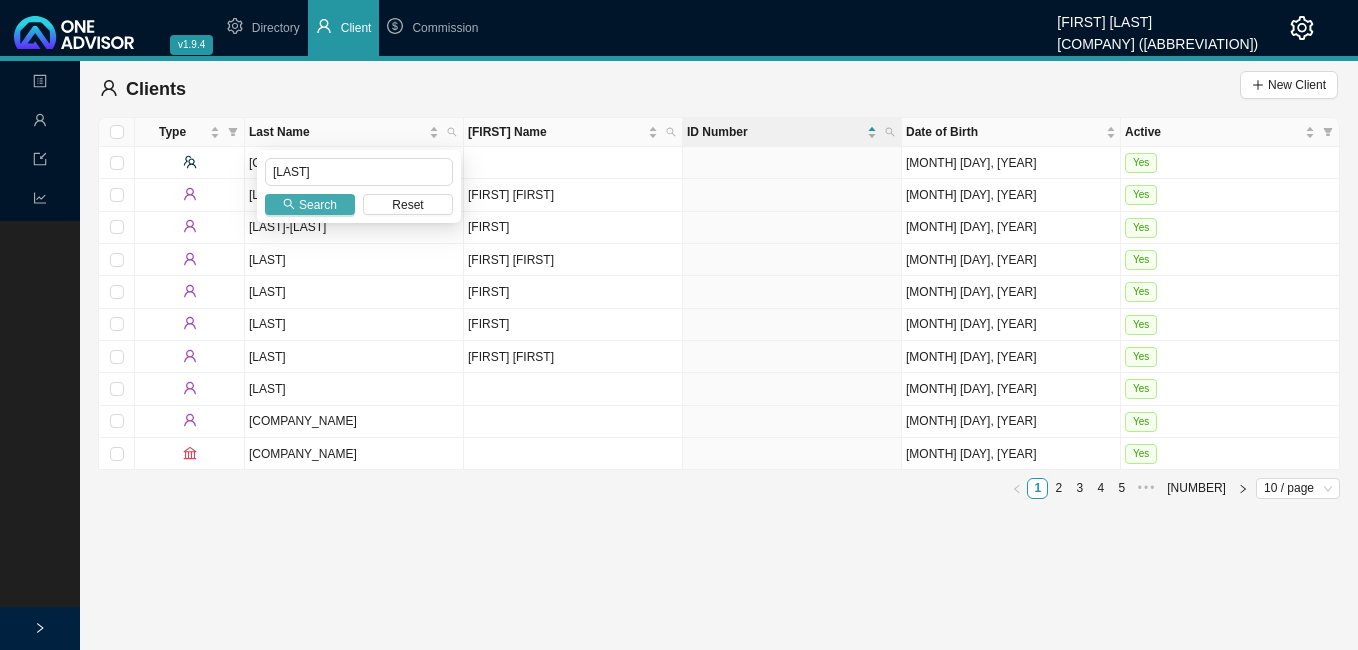 click on "Search" at bounding box center [318, 205] 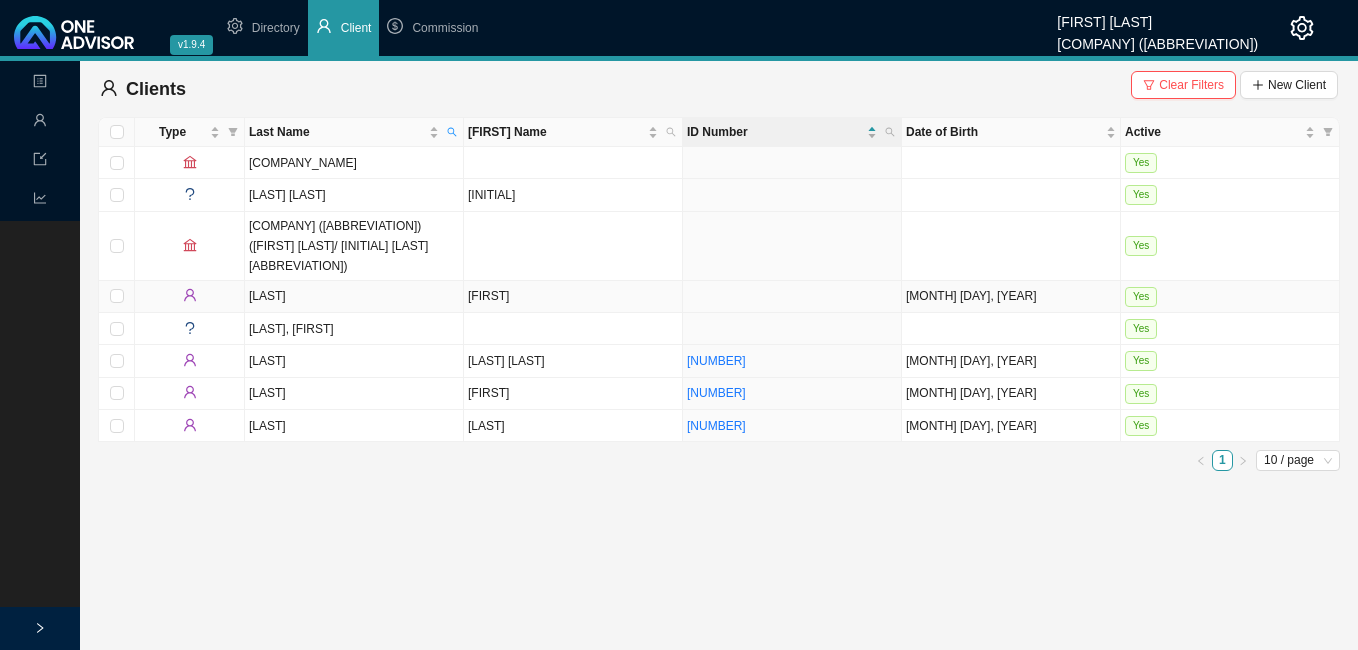 click on "[FIRST]" at bounding box center [573, 297] 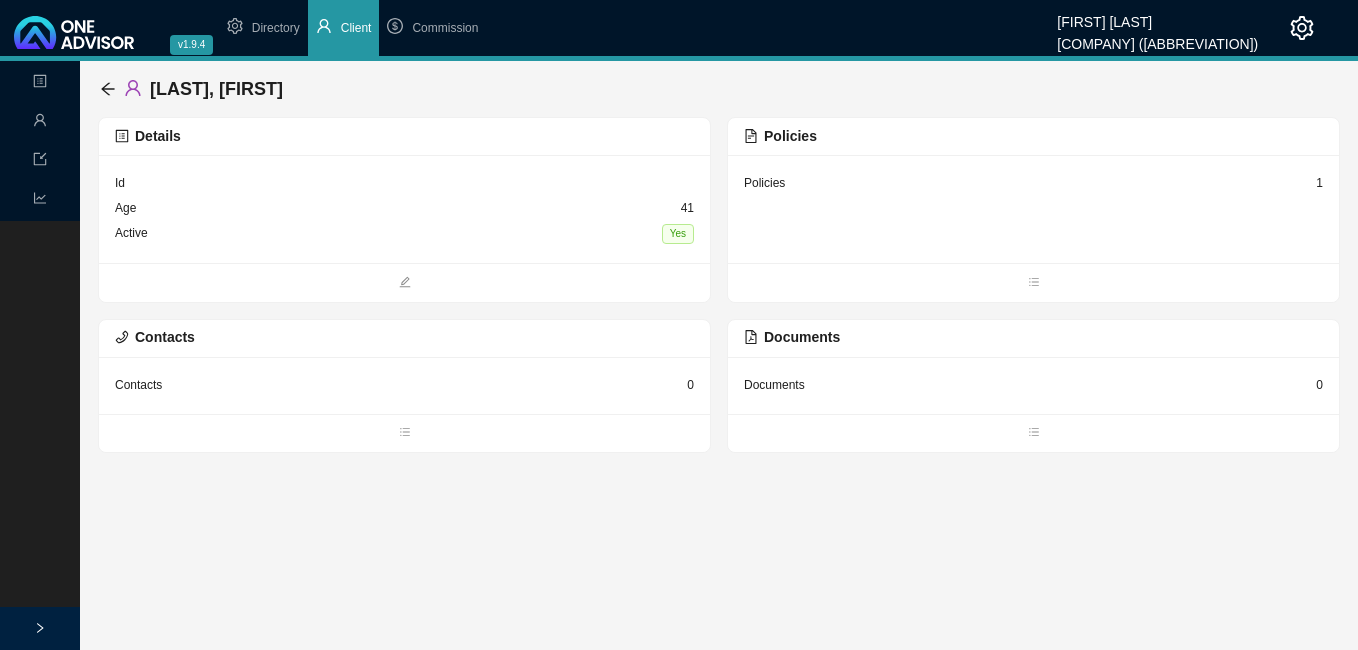 click on "1" at bounding box center [694, 183] 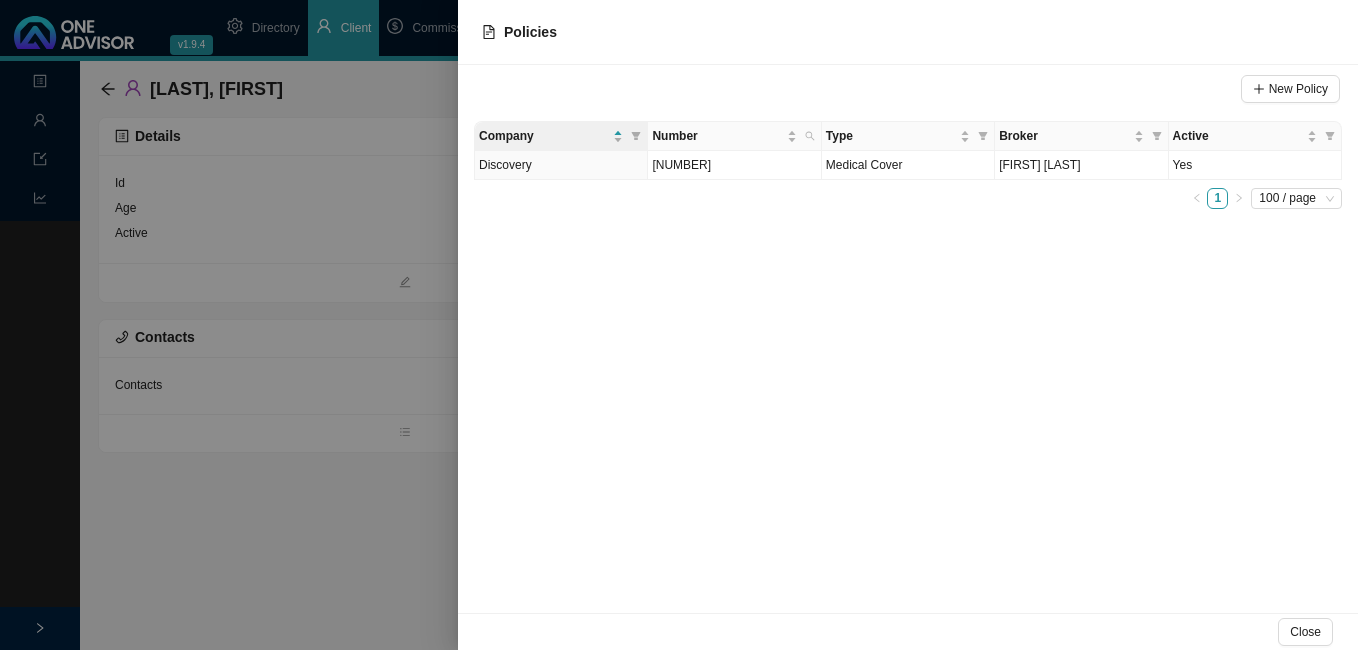click at bounding box center (679, 325) 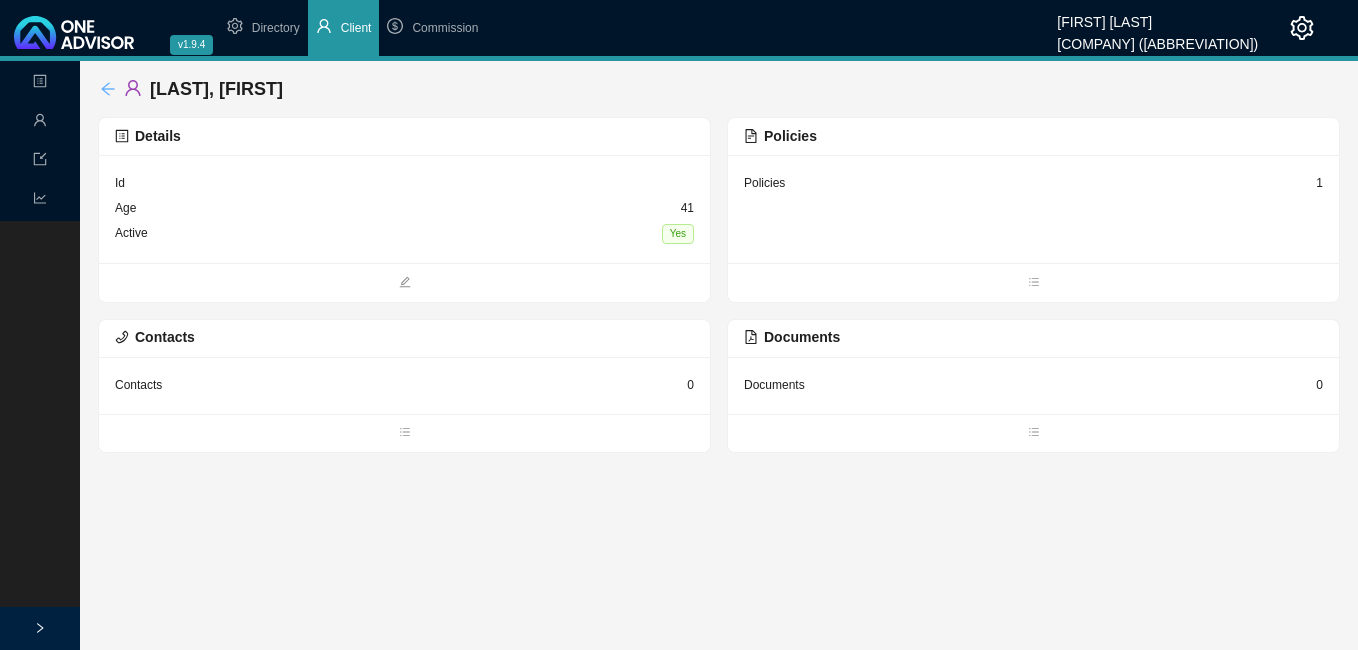 click at bounding box center [108, 89] 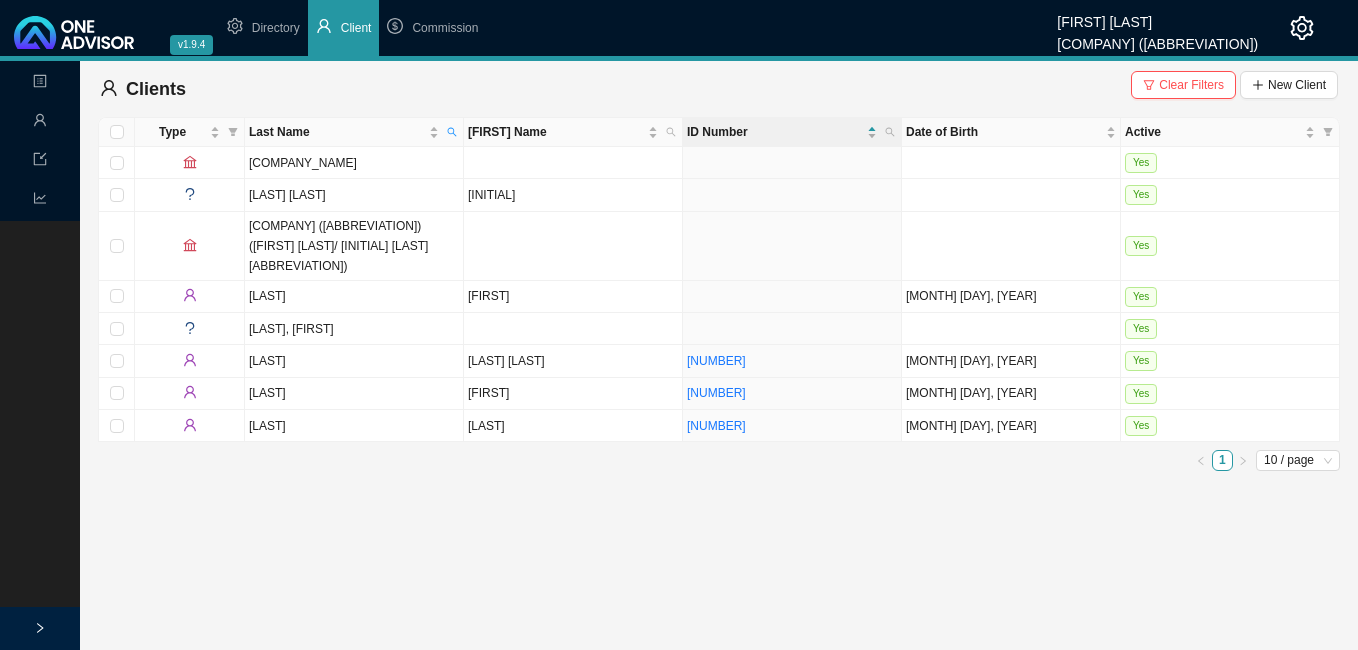 click on "Clear Filters" at bounding box center (1191, 85) 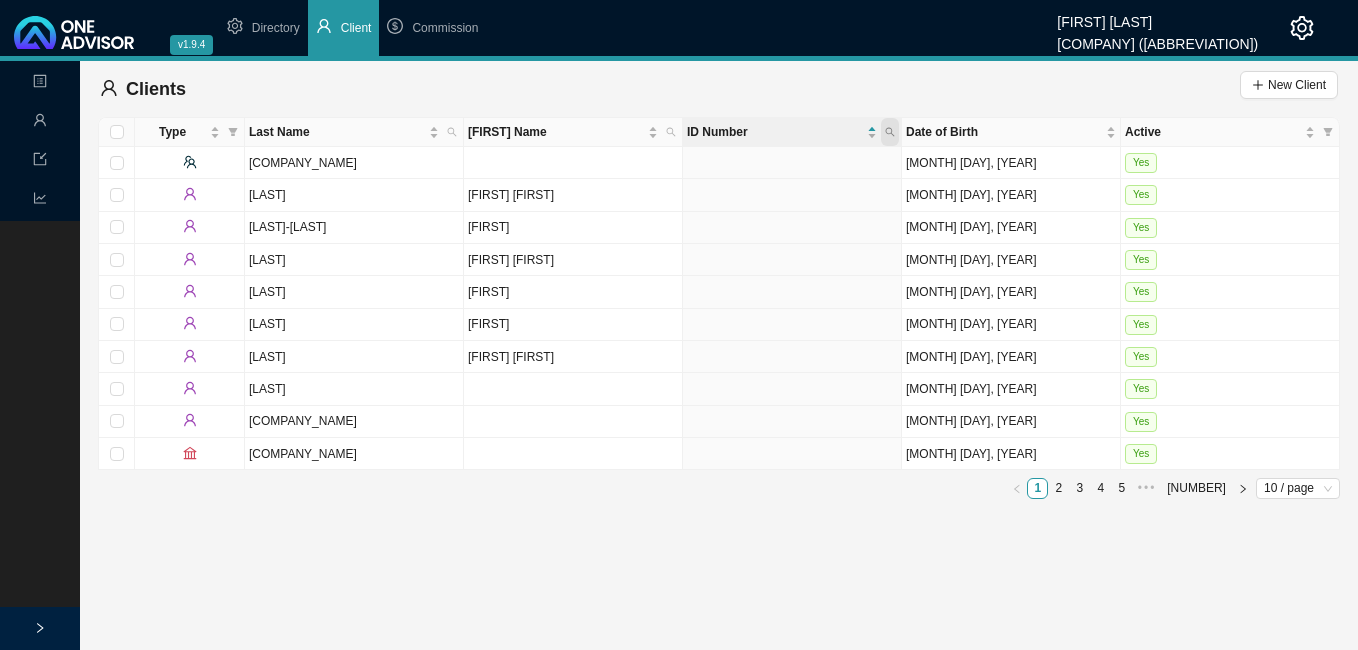 click at bounding box center (890, 132) 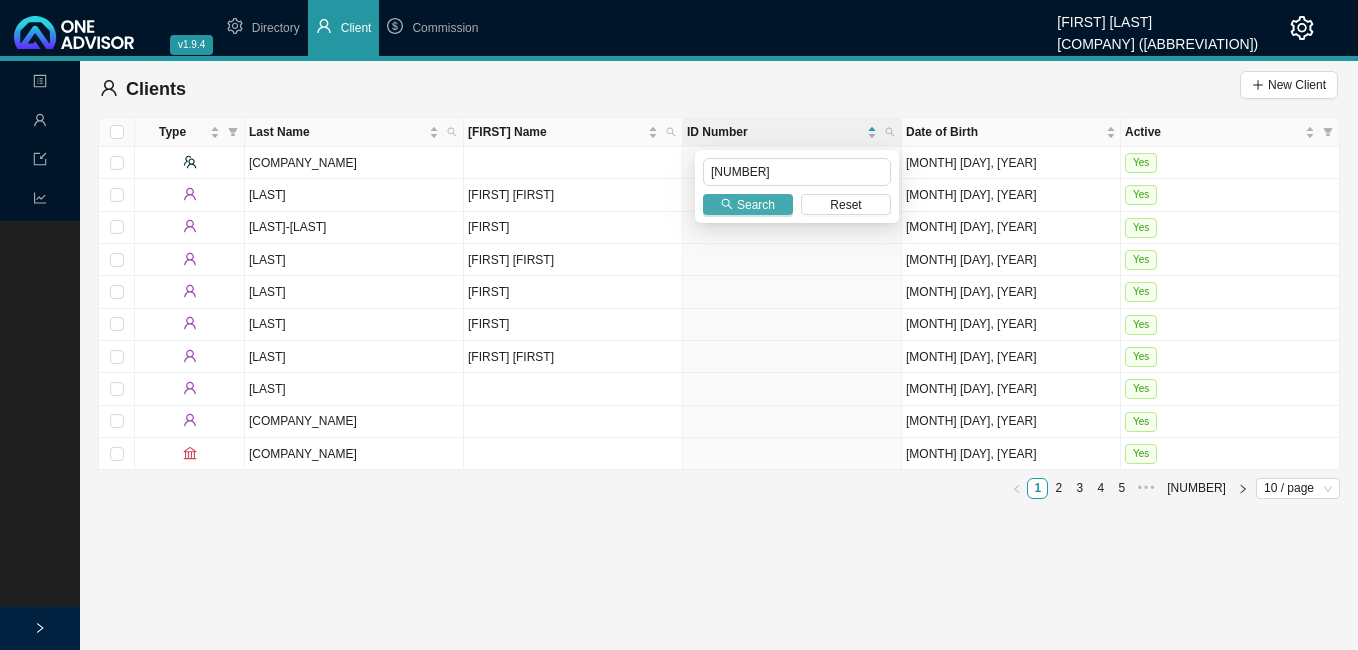 type on "[NUMBER]" 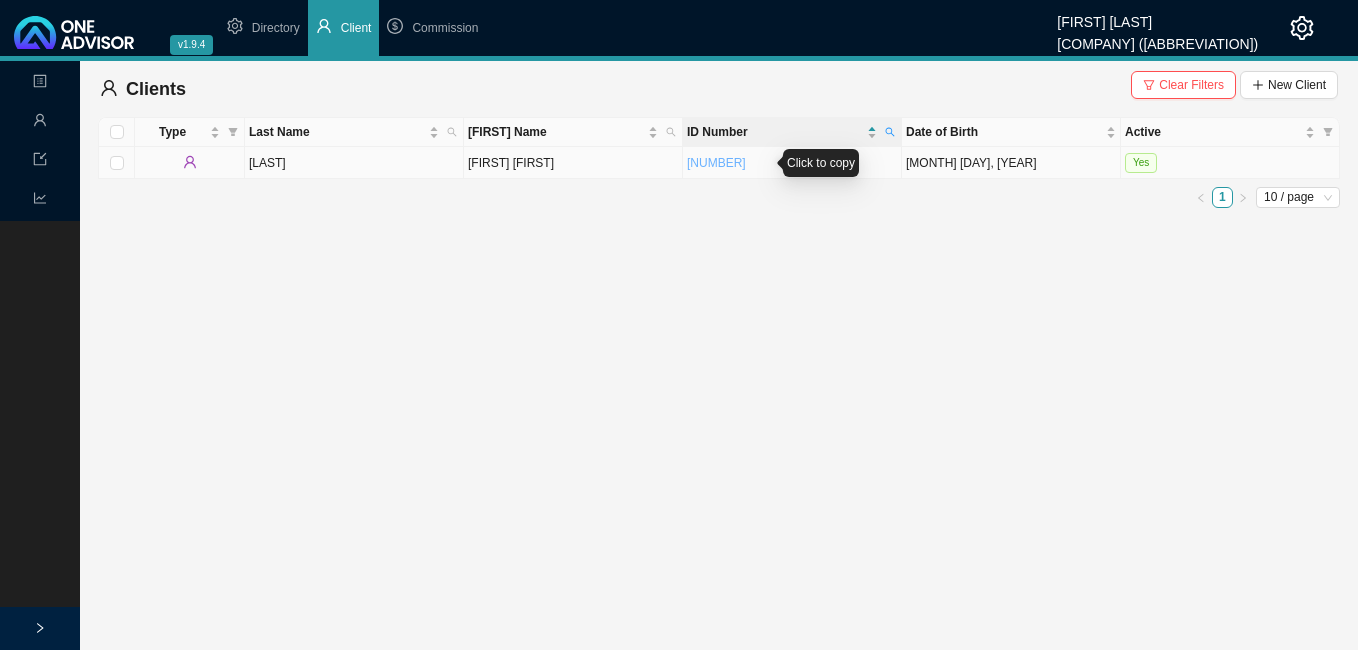 click on "[NUMBER]" at bounding box center [716, 163] 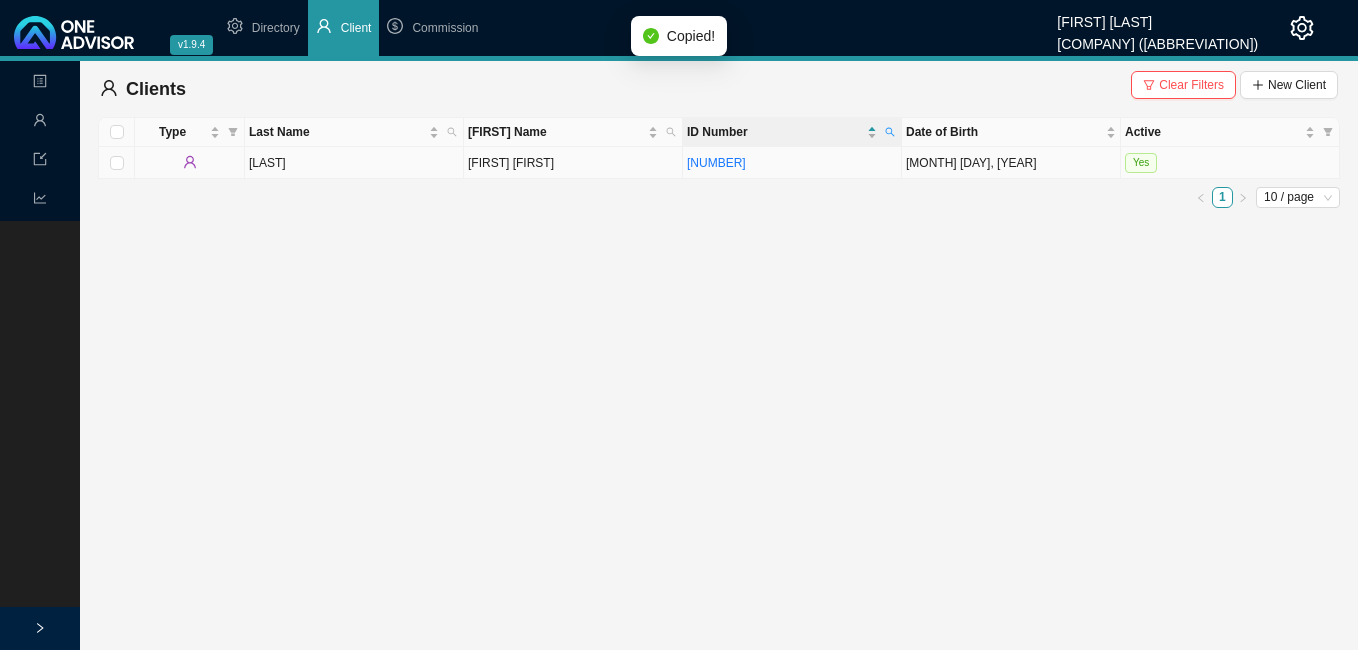 click on "[FIRST] [FIRST]" at bounding box center (573, 163) 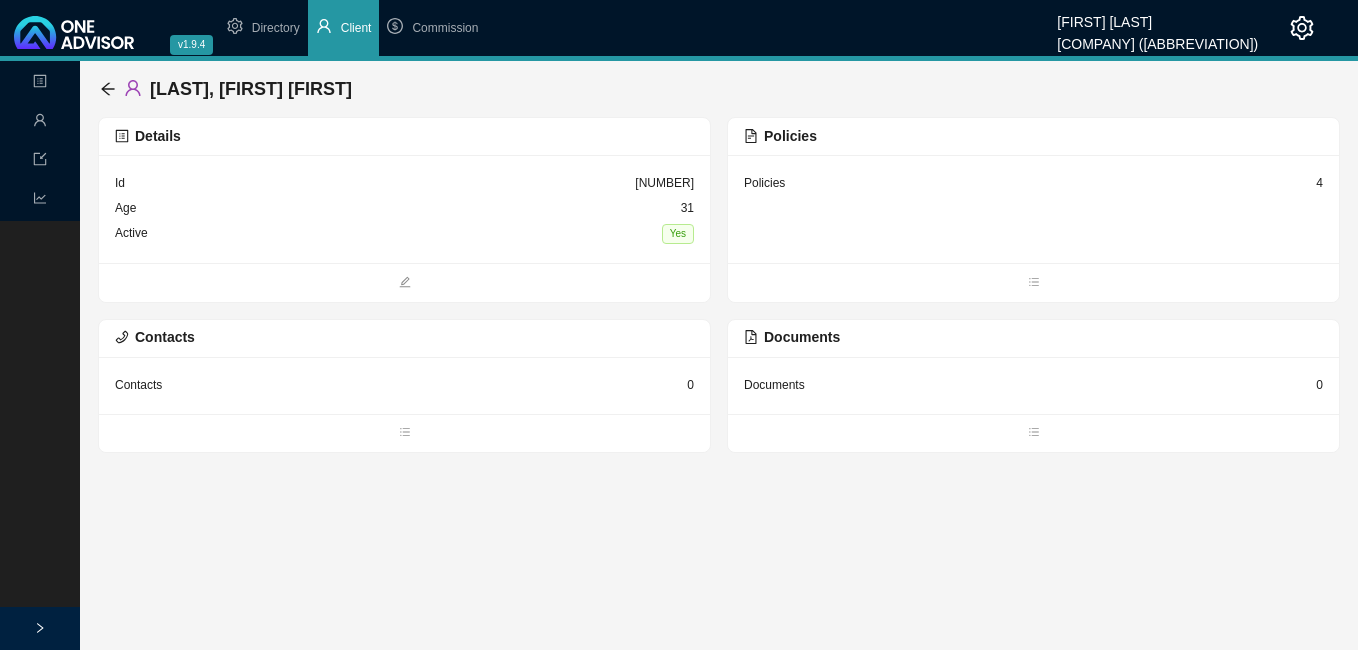 click on "4" at bounding box center [664, 183] 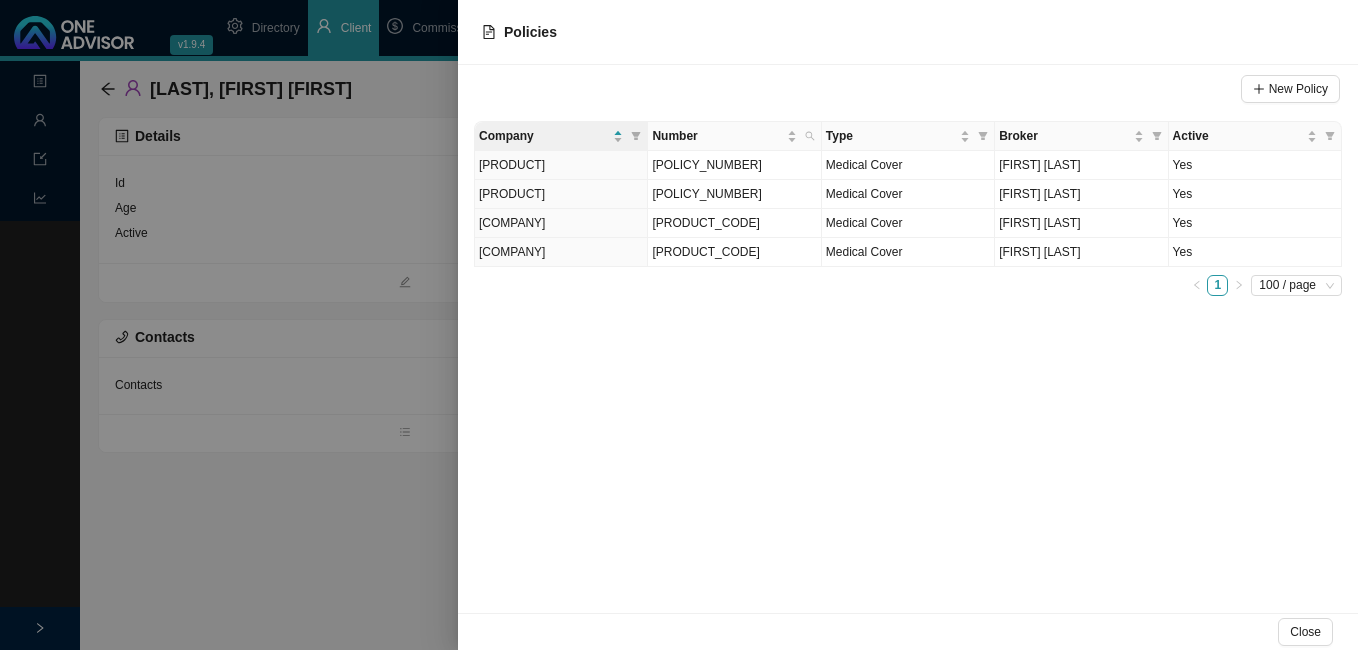 drag, startPoint x: 380, startPoint y: 144, endPoint x: 336, endPoint y: 138, distance: 44.407207 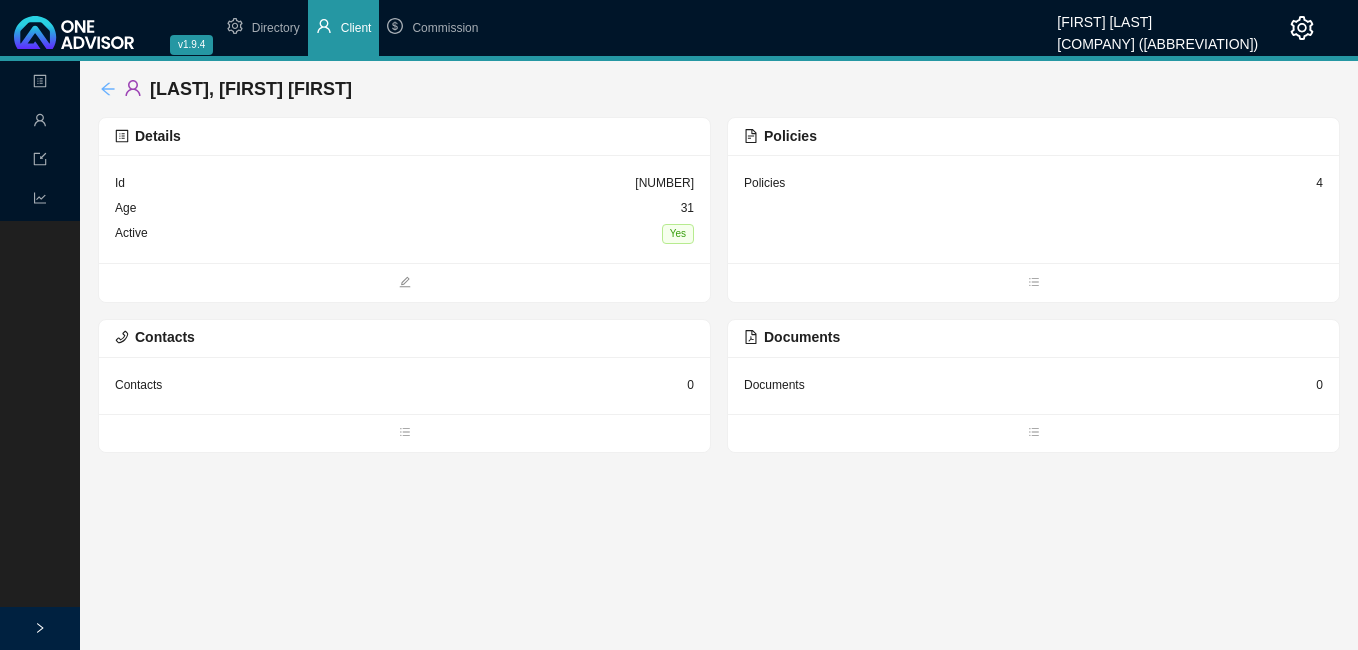 click at bounding box center [108, 89] 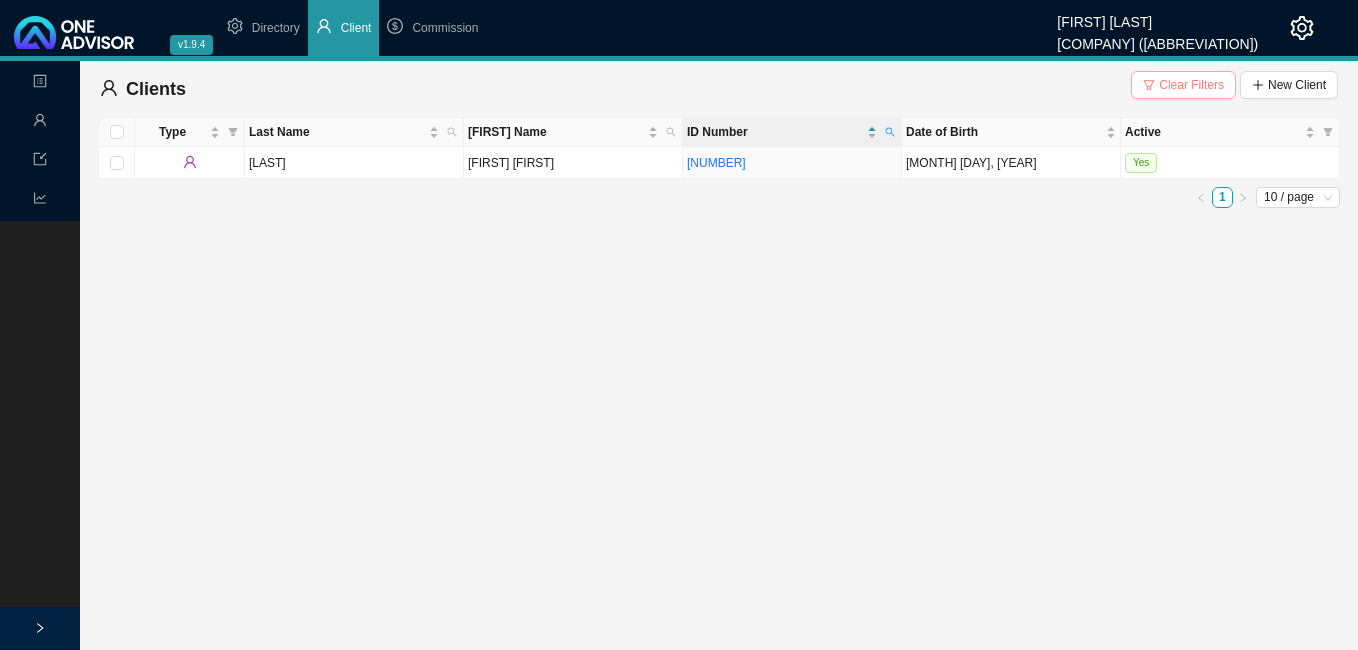 click on "Clear Filters" at bounding box center (1191, 85) 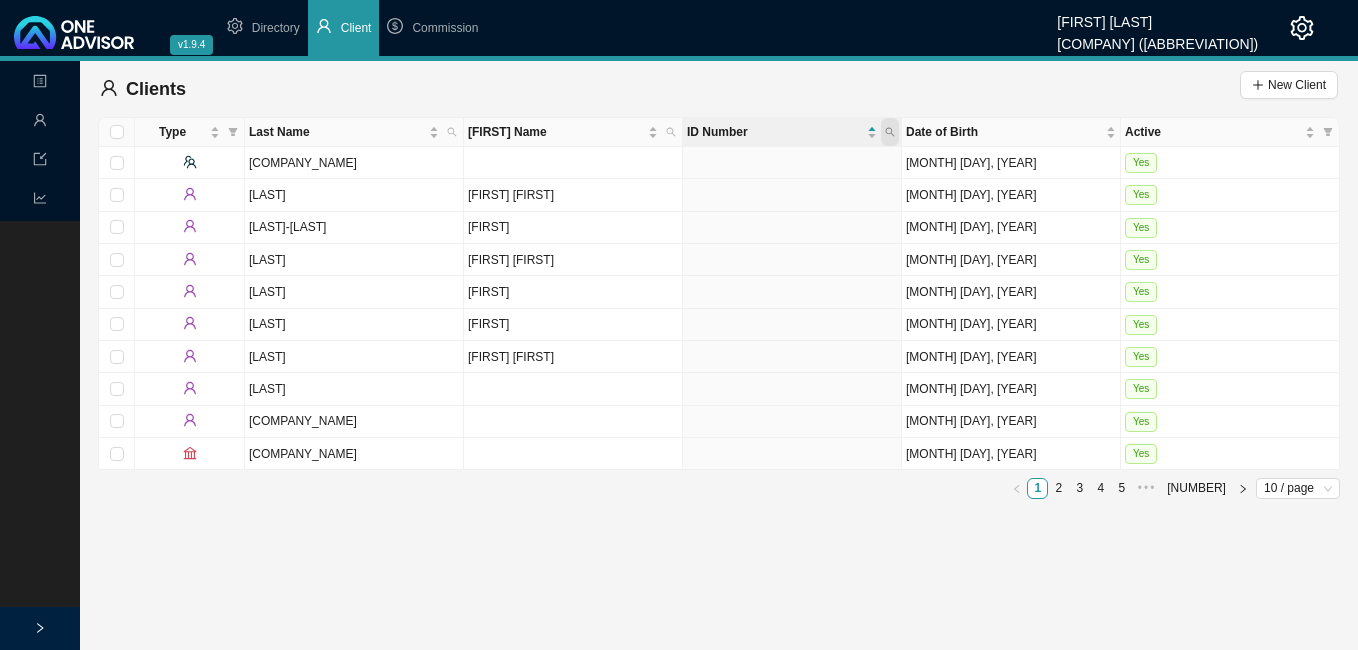 click at bounding box center (890, 132) 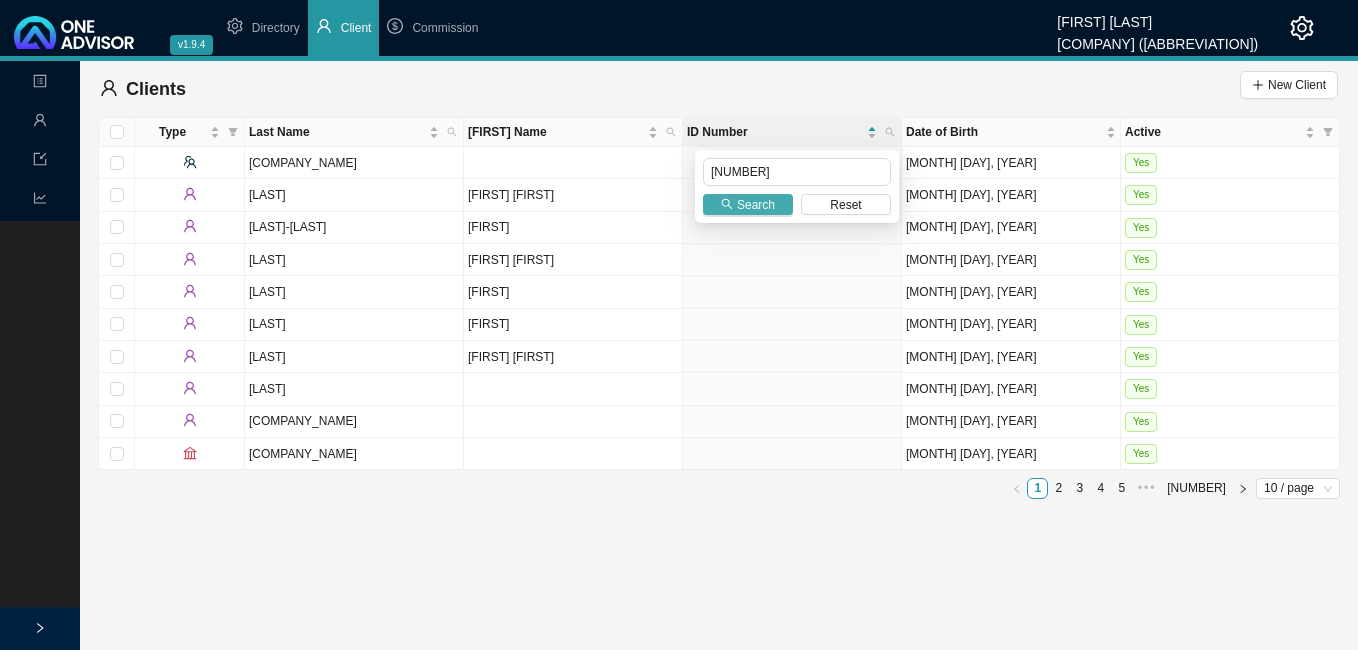 type on "[NUMBER]" 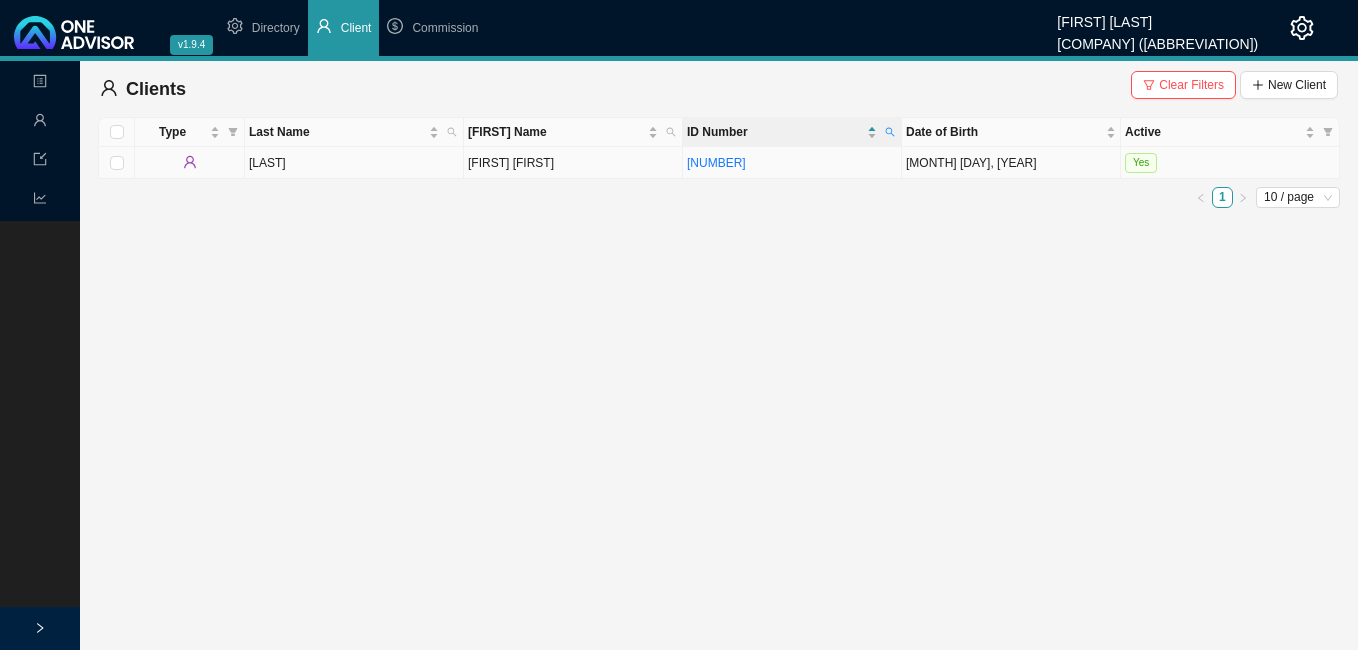 click on "[FIRST] [FIRST]" at bounding box center [573, 163] 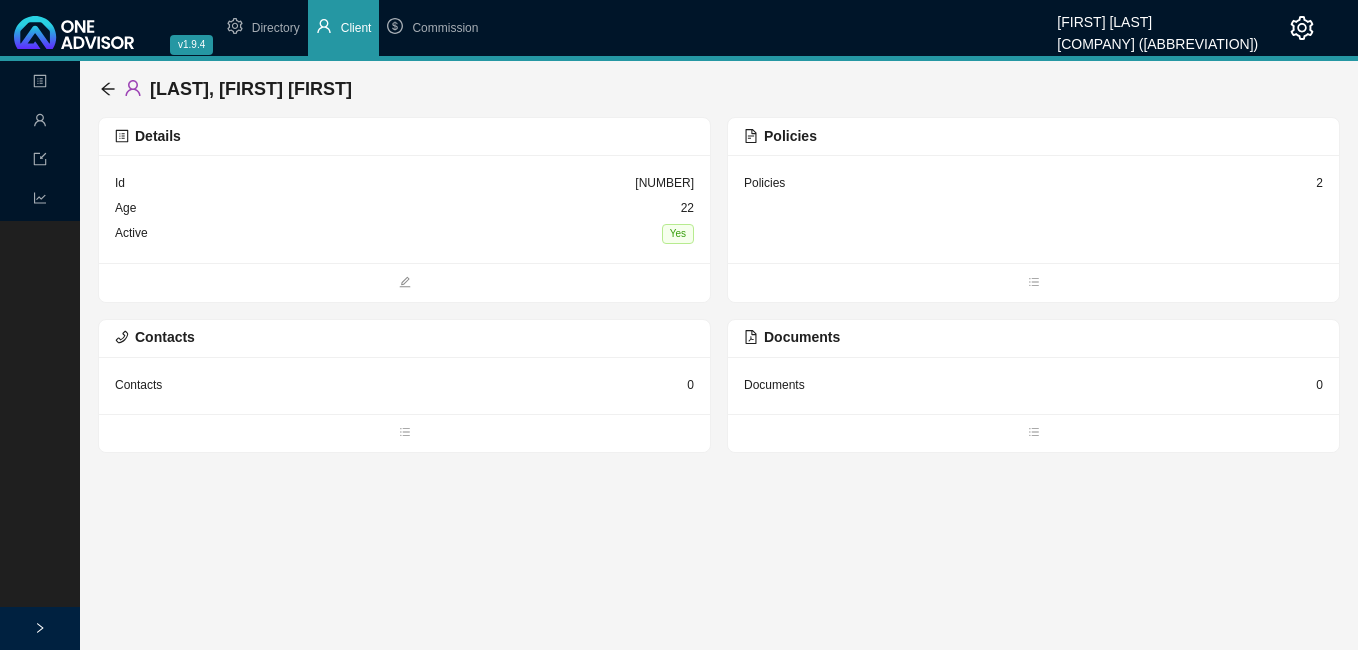click on "2" at bounding box center [664, 183] 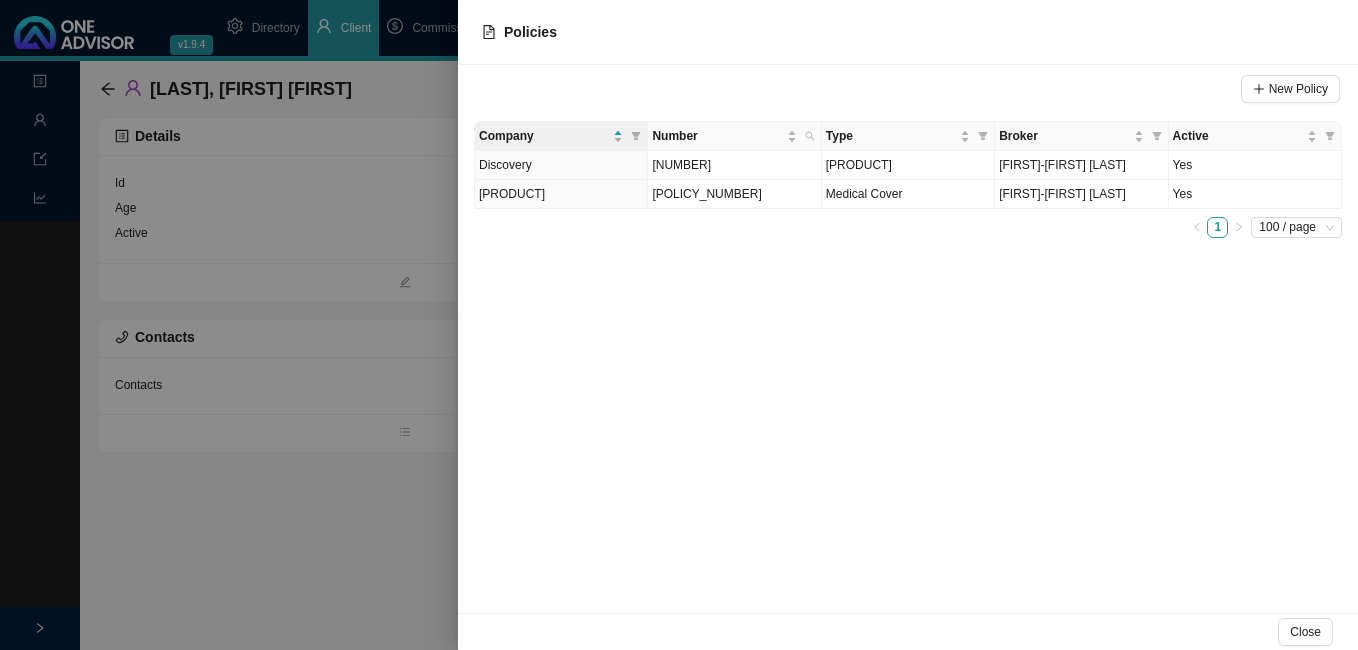 drag, startPoint x: 361, startPoint y: 134, endPoint x: 196, endPoint y: 135, distance: 165.00304 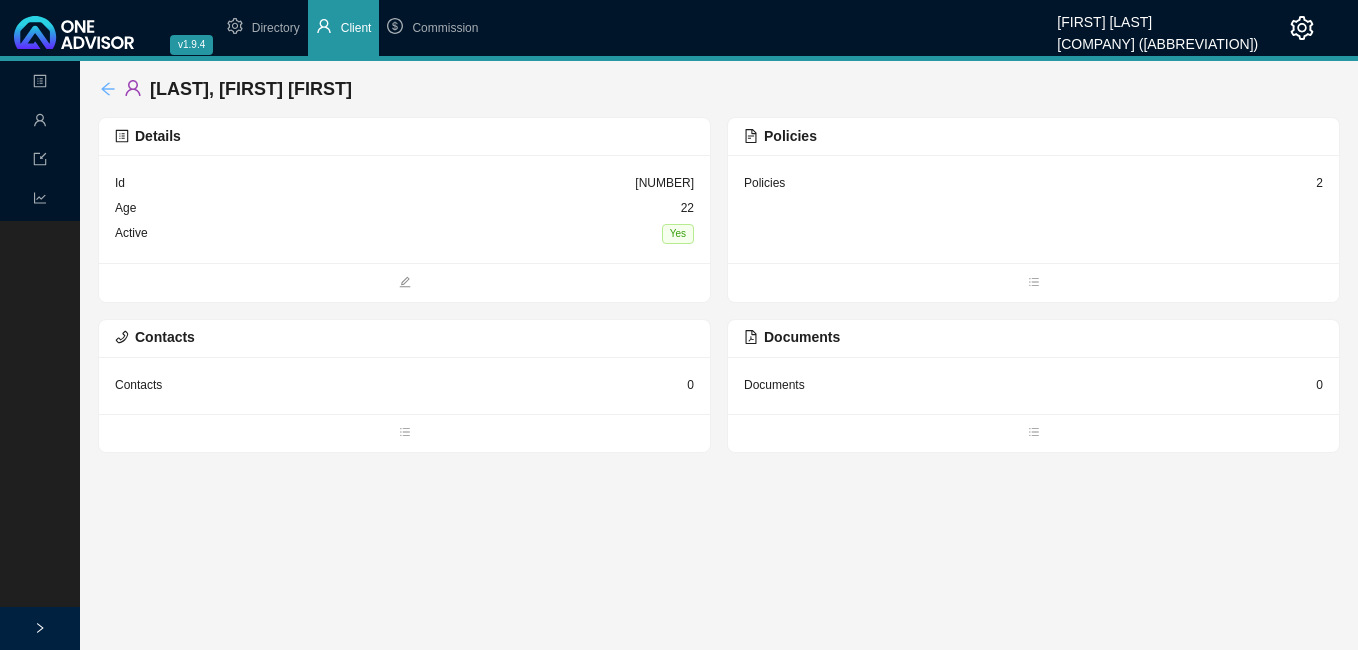 click at bounding box center (108, 89) 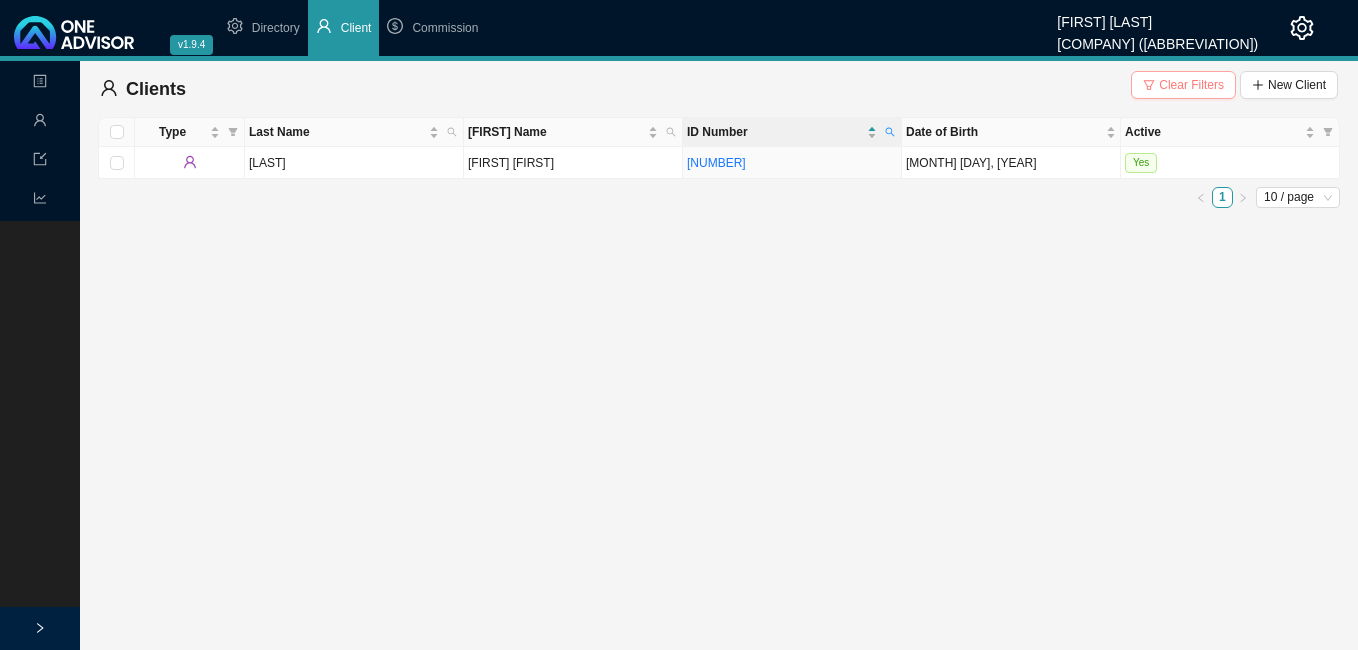 click on "Clear Filters" at bounding box center [1191, 85] 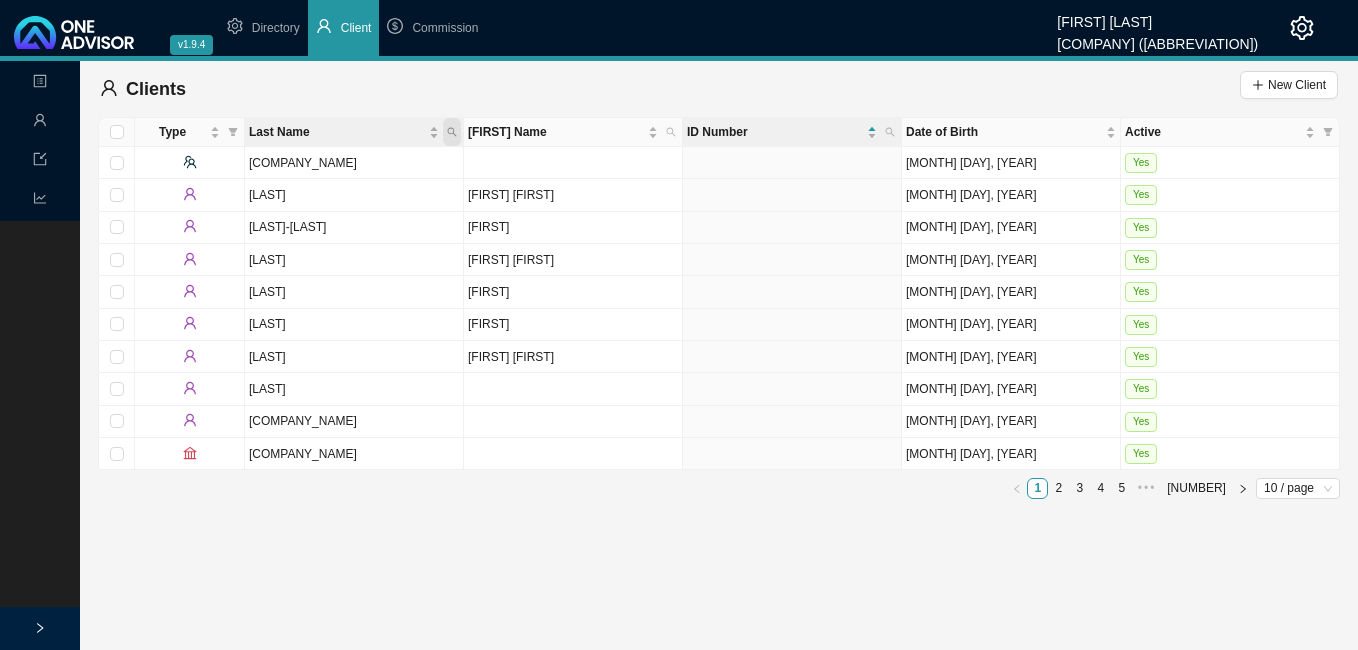 click at bounding box center [452, 132] 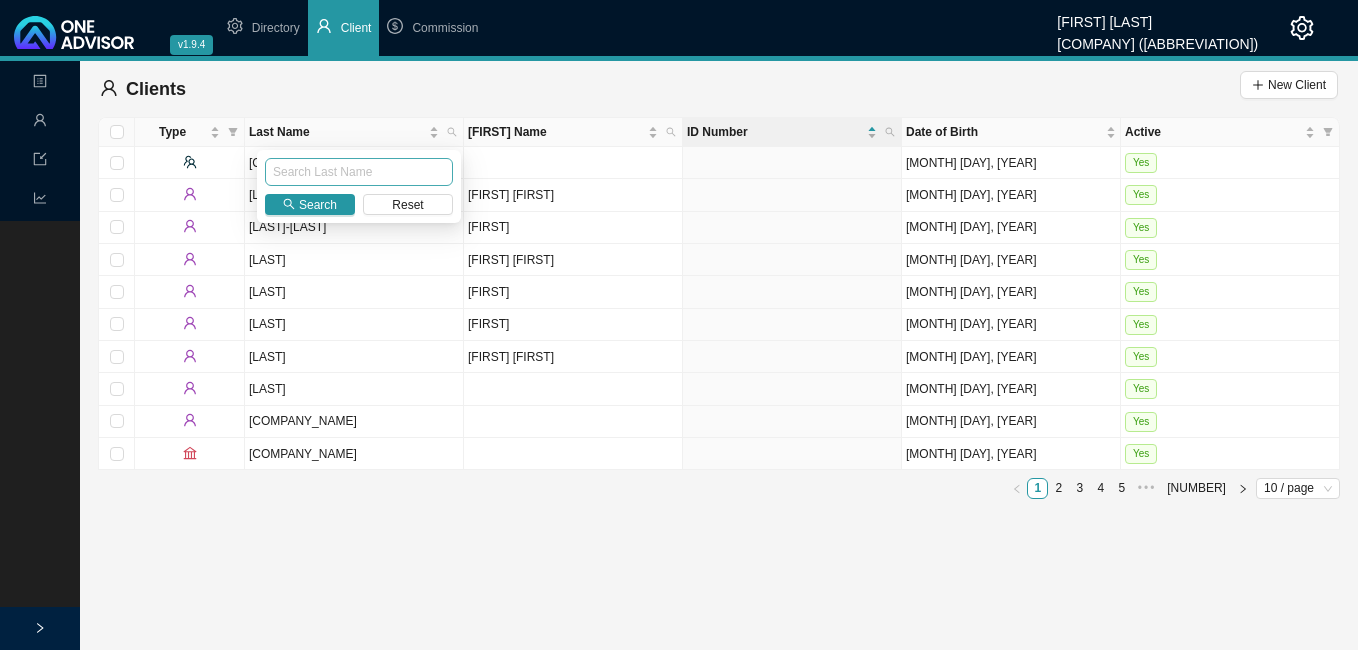 click at bounding box center (359, 172) 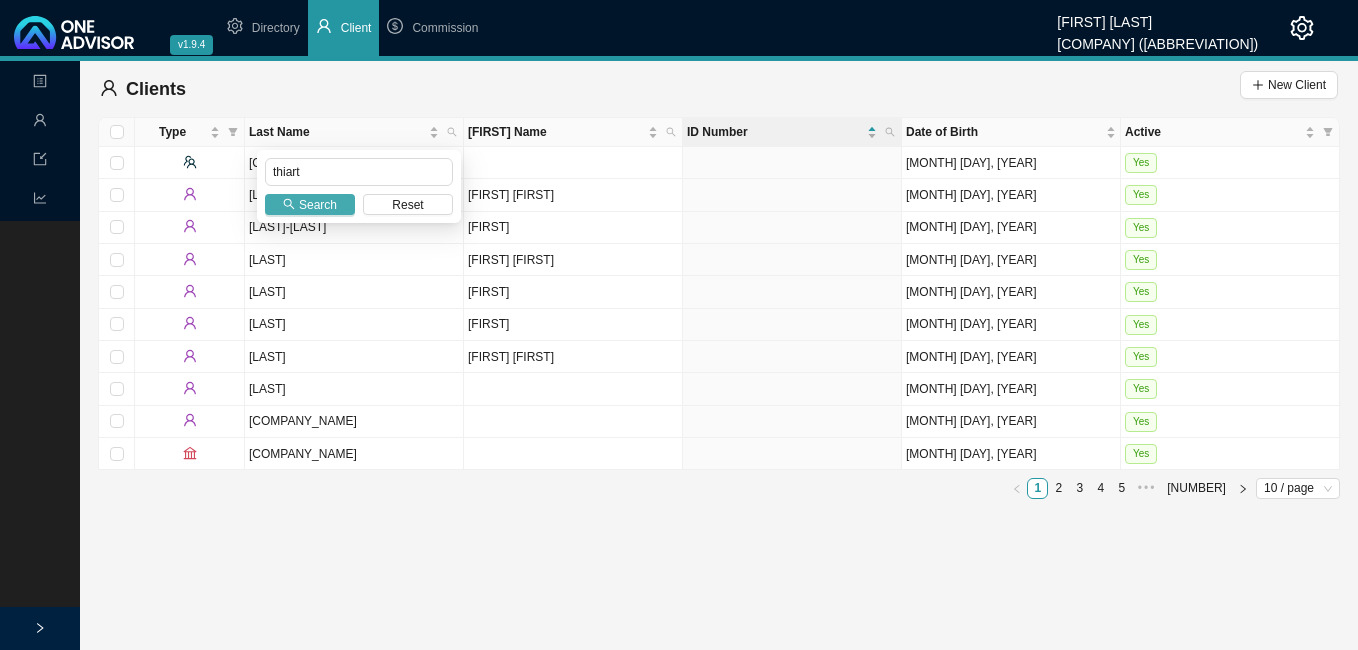 type on "thiart" 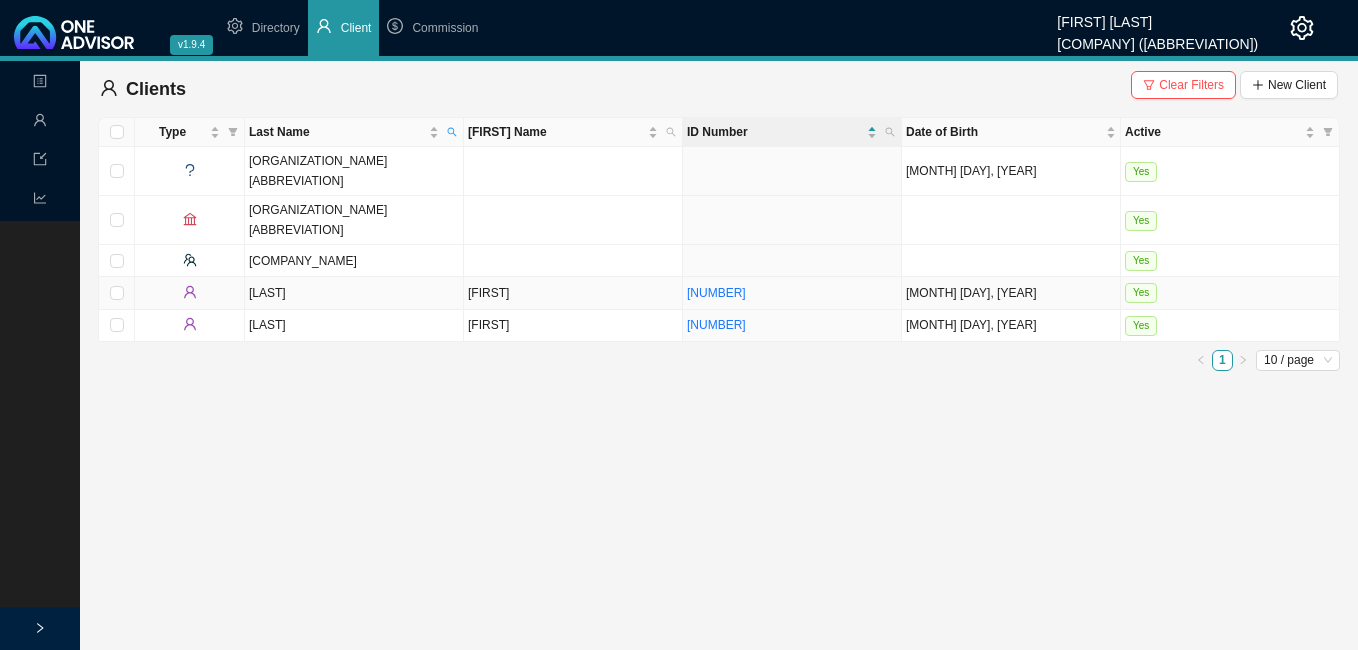 click on "[LAST]" at bounding box center (354, 293) 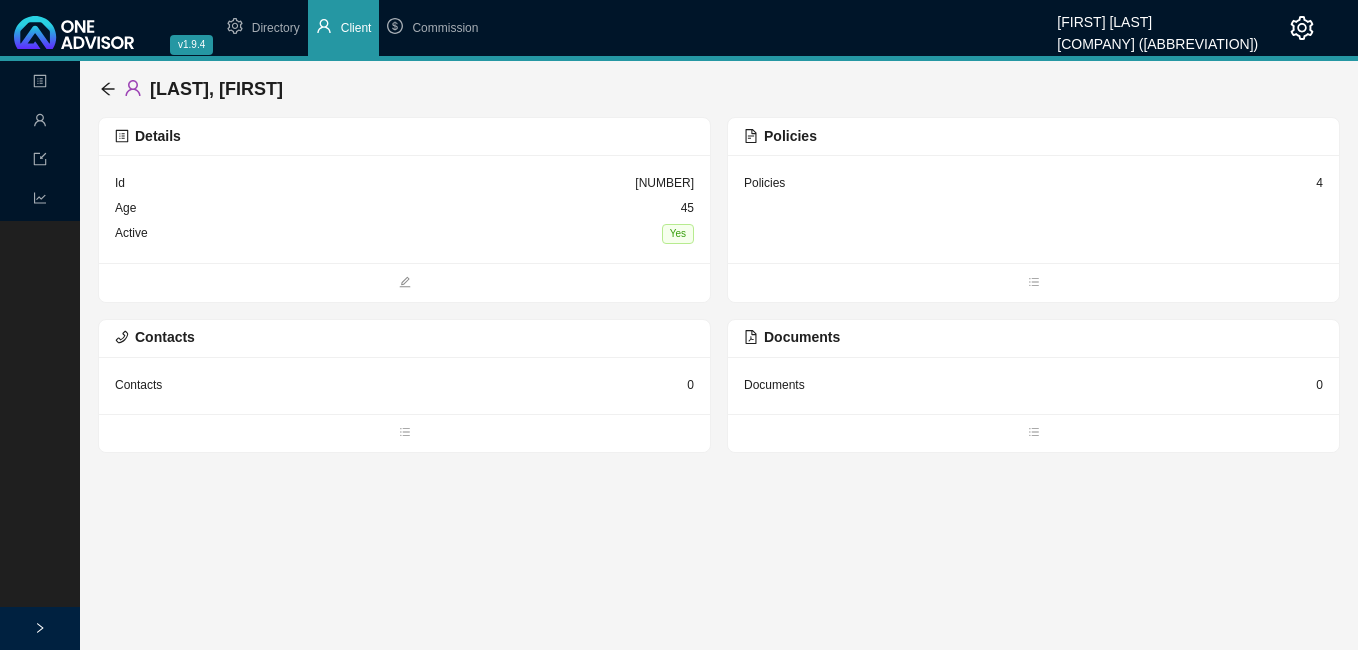 click on "4" at bounding box center [664, 183] 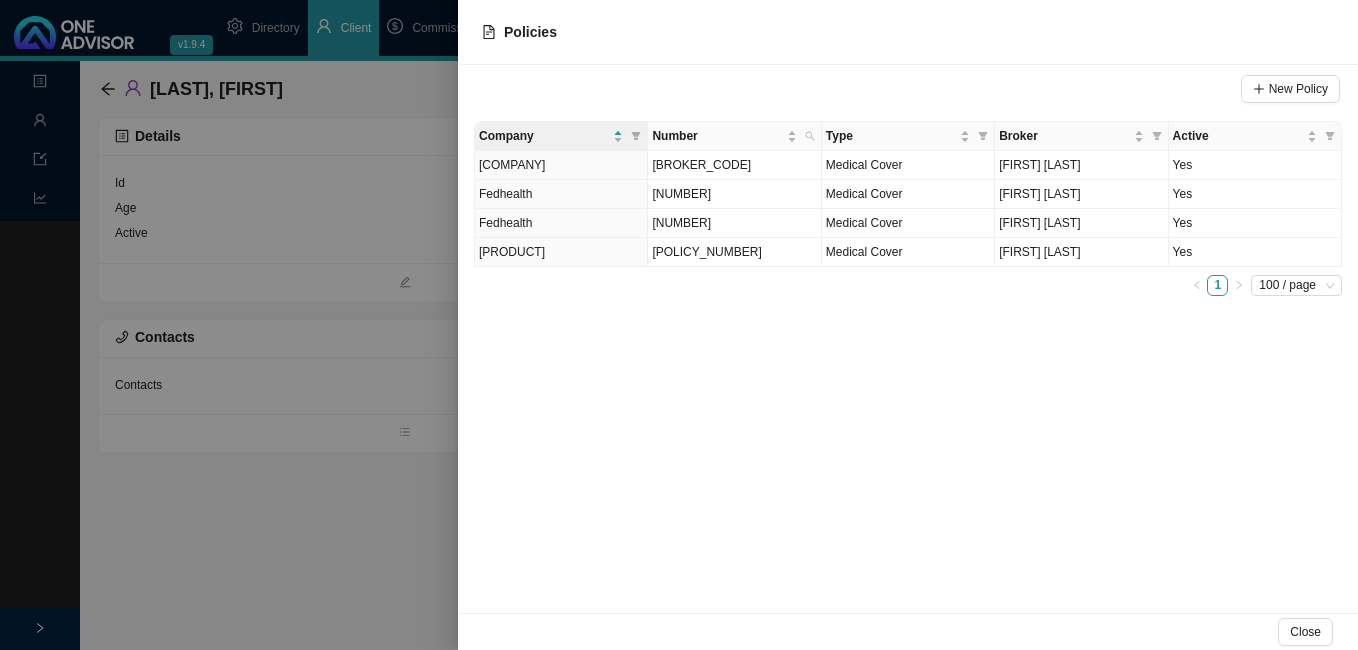 click at bounding box center [679, 325] 